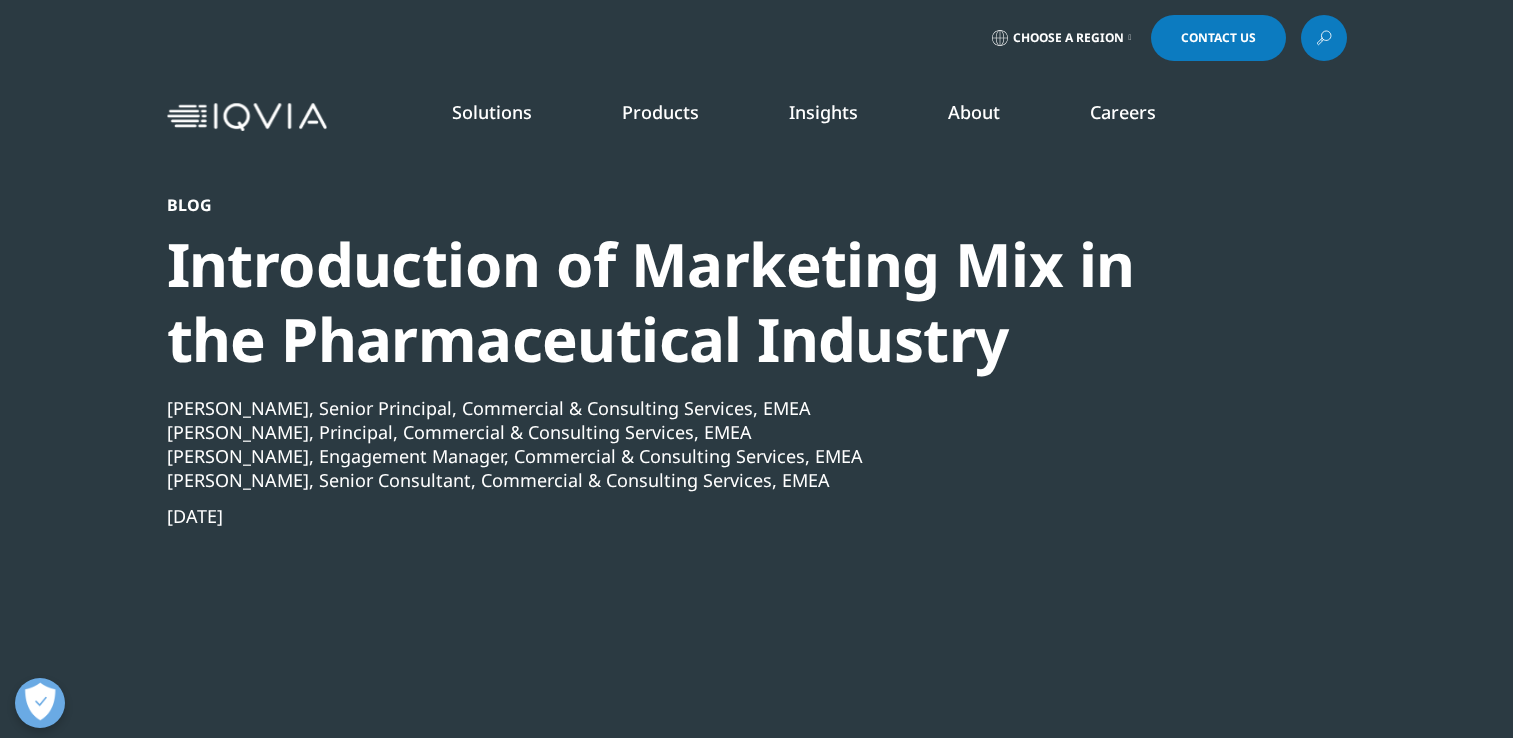 scroll, scrollTop: 300, scrollLeft: 0, axis: vertical 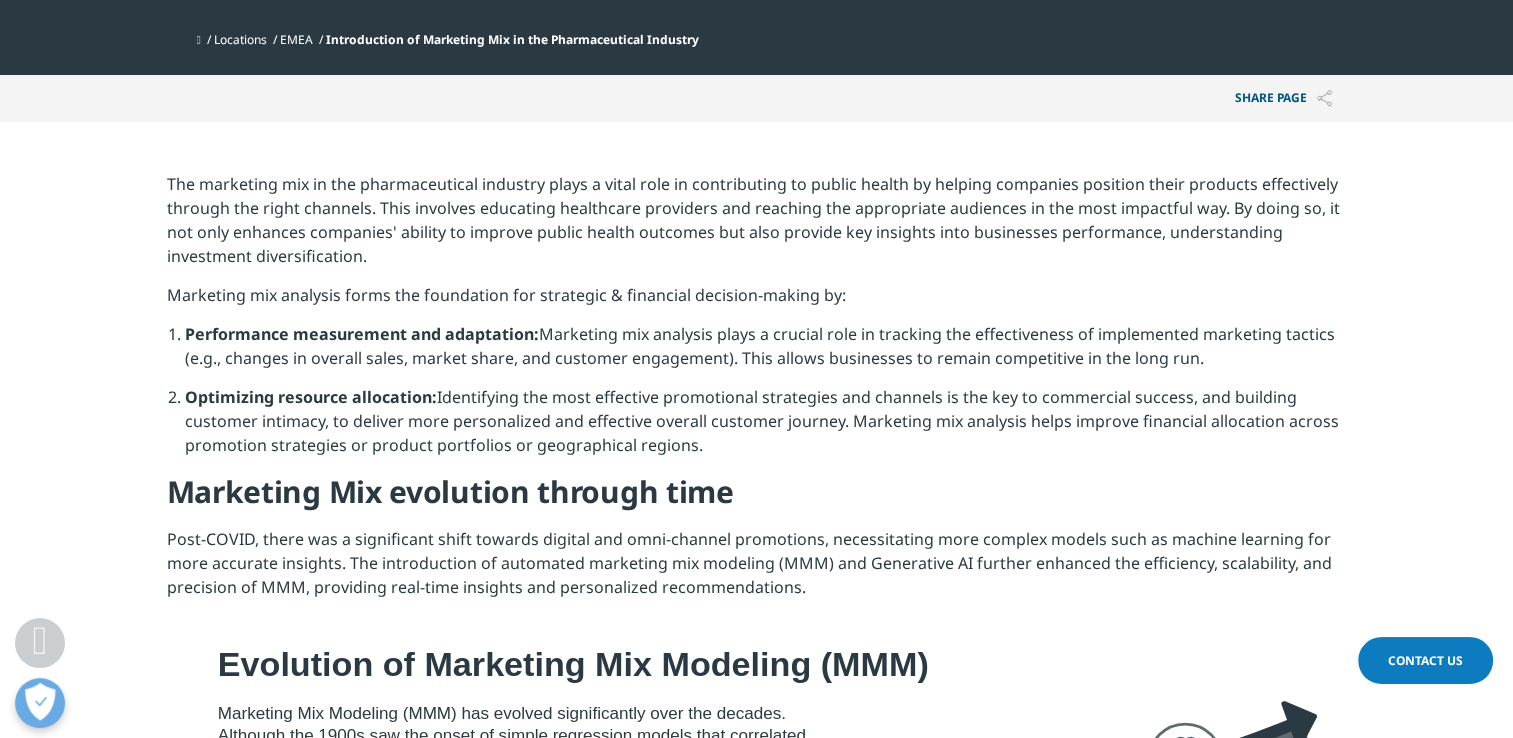 click on "Optimizing resource allocation:  Identifying the most effective promotional strategies and channels is the key to commercial success, and building customer intimacy, to deliver more personalized and effective overall customer journey. Marketing mix analysis helps improve financial allocation across promotion strategies or product portfolios or geographical regions." at bounding box center (766, 428) 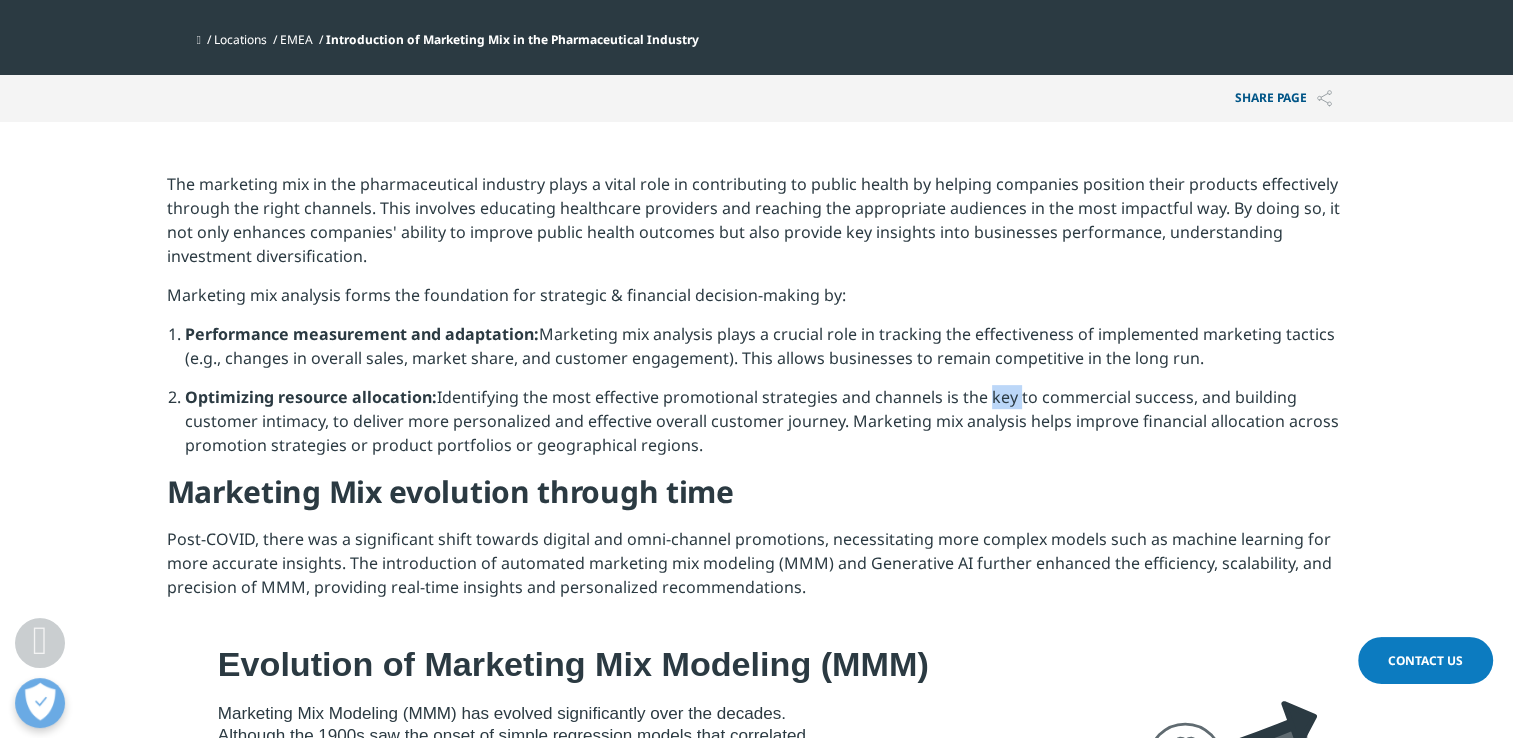 click on "Optimizing resource allocation:  Identifying the most effective promotional strategies and channels is the key to commercial success, and building customer intimacy, to deliver more personalized and effective overall customer journey. Marketing mix analysis helps improve financial allocation across promotion strategies or product portfolios or geographical regions." at bounding box center (766, 428) 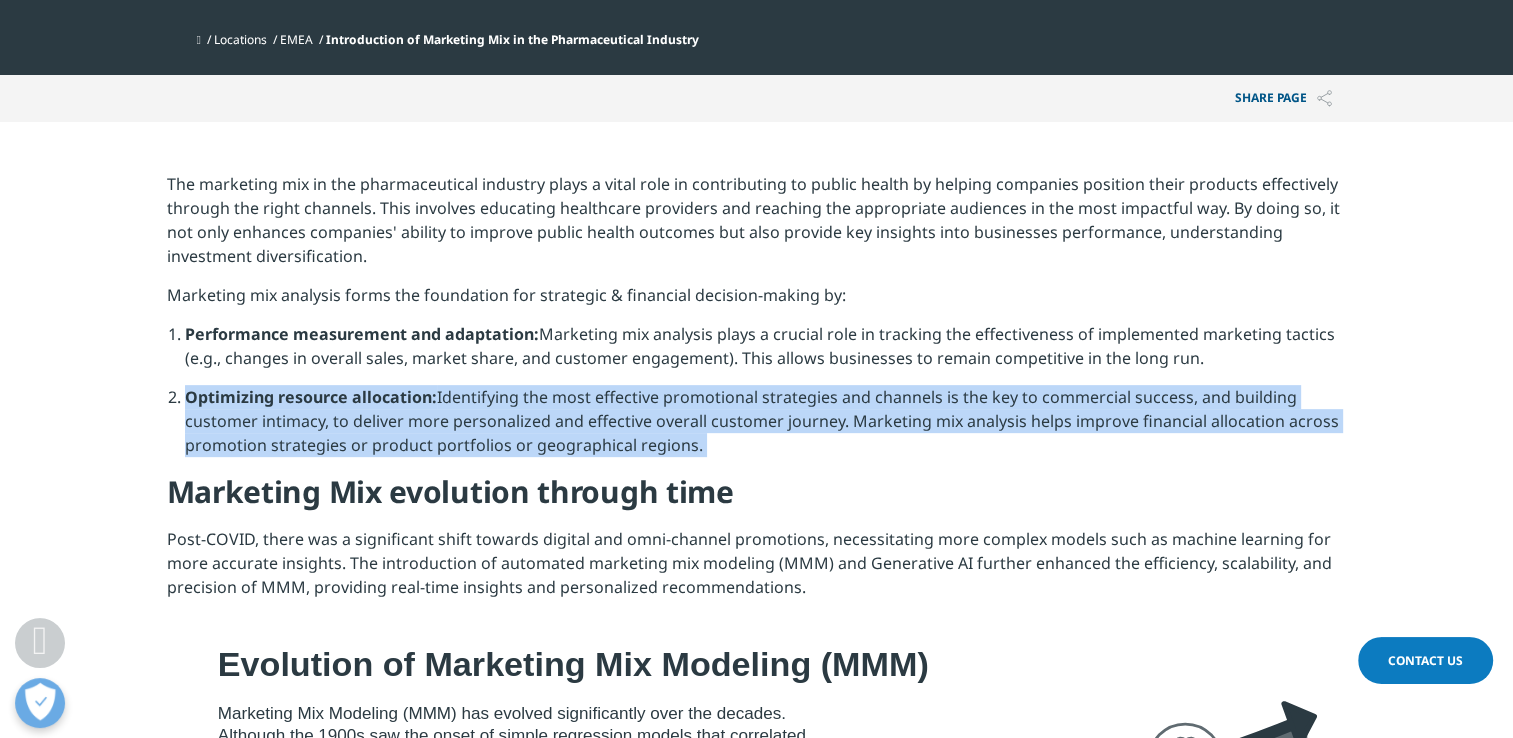 click on "Optimizing resource allocation:  Identifying the most effective promotional strategies and channels is the key to commercial success, and building customer intimacy, to deliver more personalized and effective overall customer journey. Marketing mix analysis helps improve financial allocation across promotion strategies or product portfolios or geographical regions." at bounding box center (766, 428) 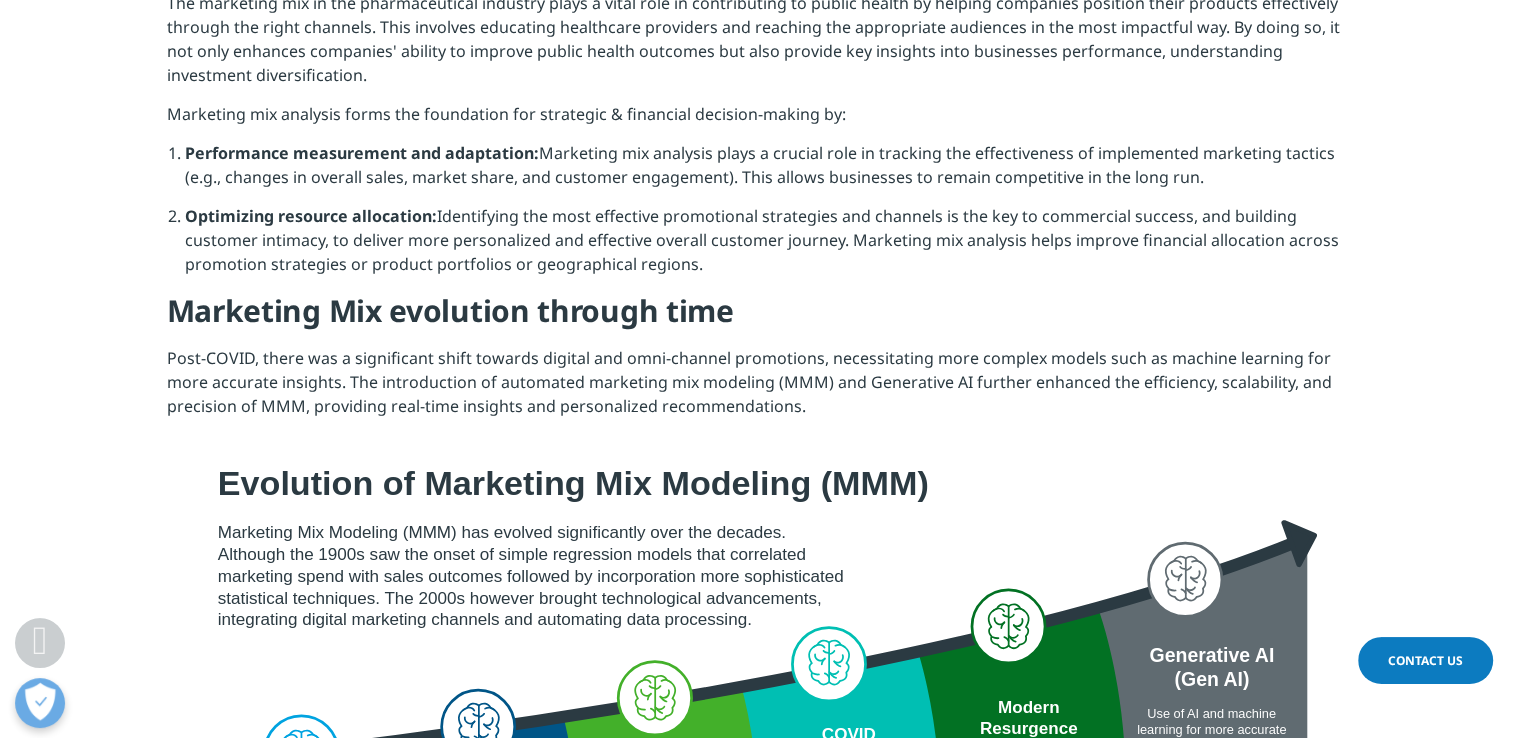 scroll, scrollTop: 890, scrollLeft: 0, axis: vertical 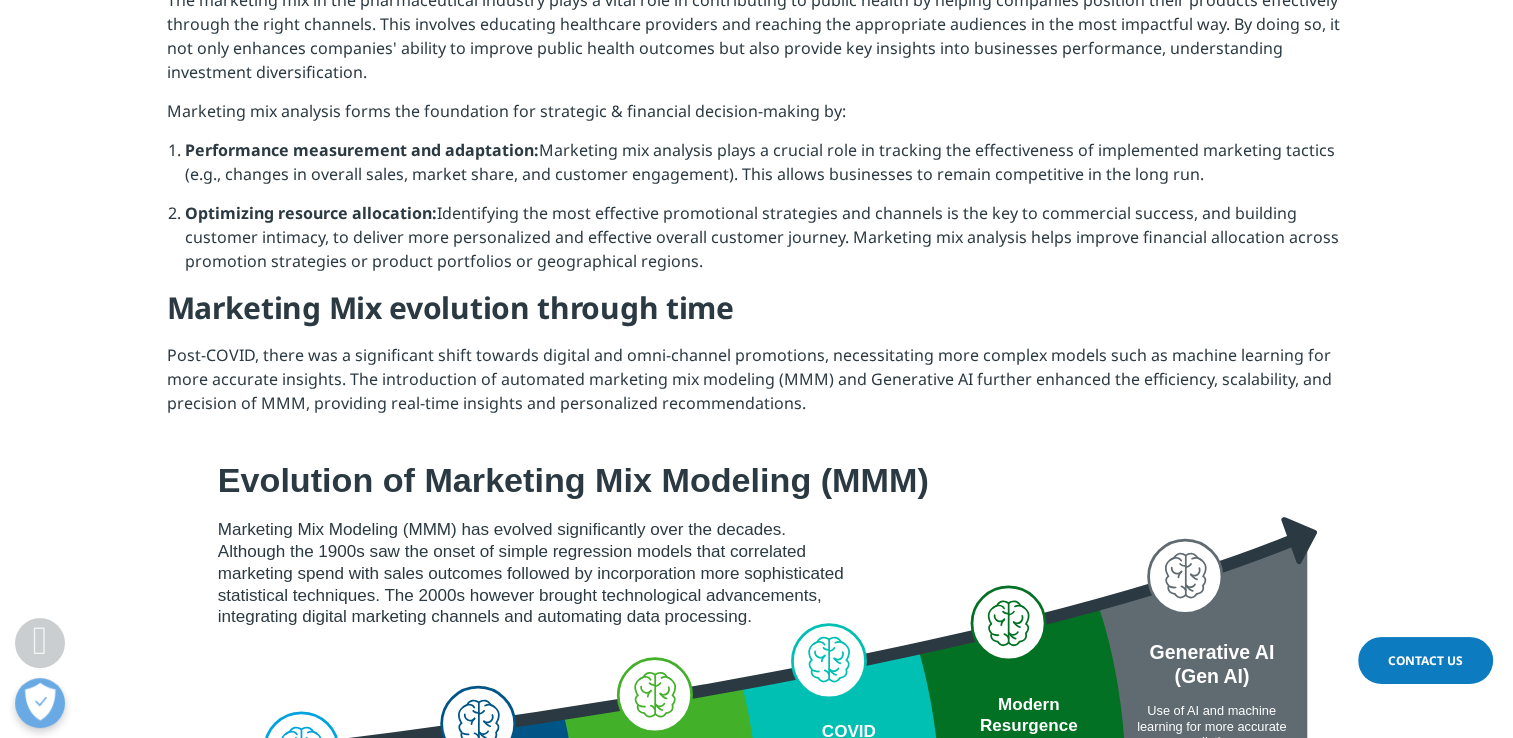 click on "Marketing Mix evolution through time" at bounding box center [757, 315] 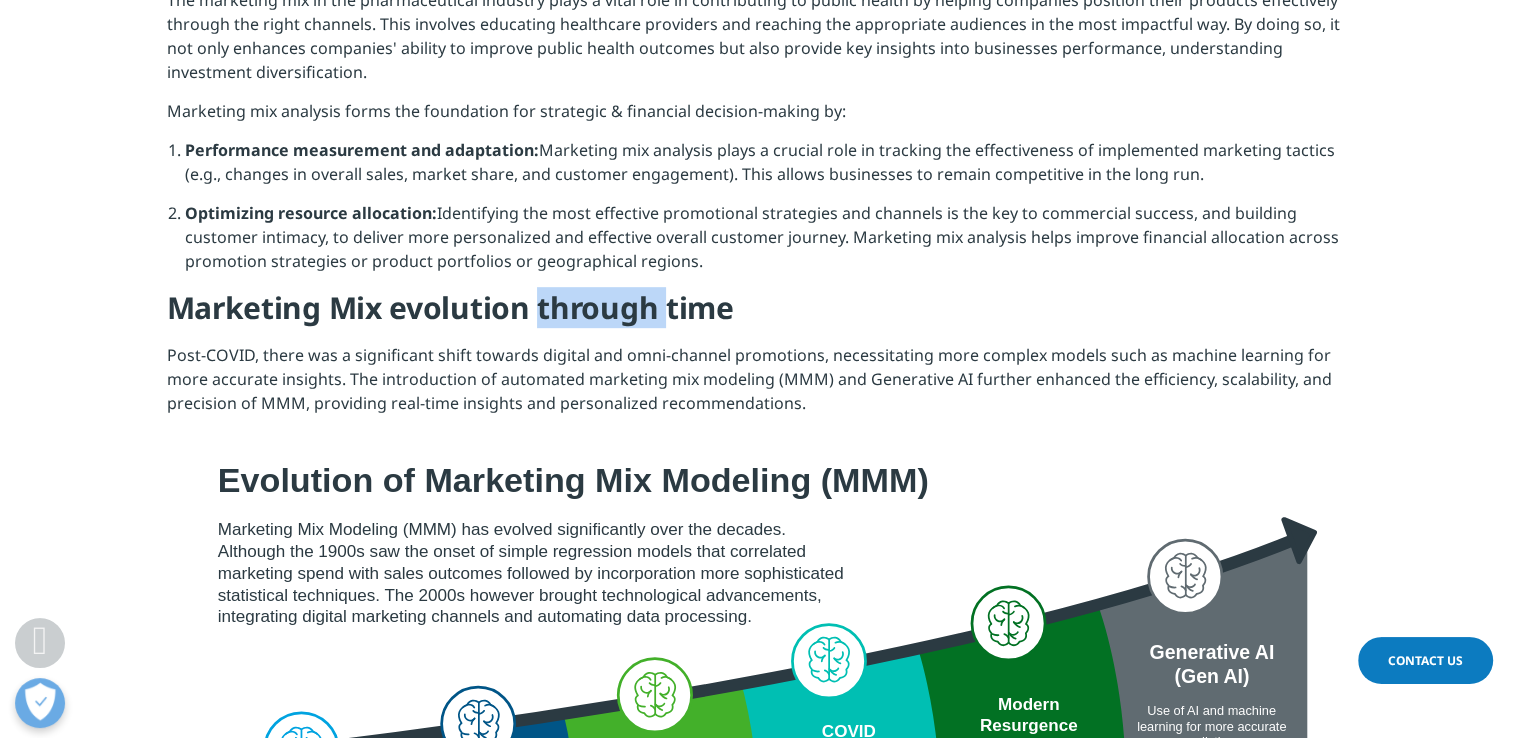click on "Marketing Mix evolution through time" at bounding box center (757, 315) 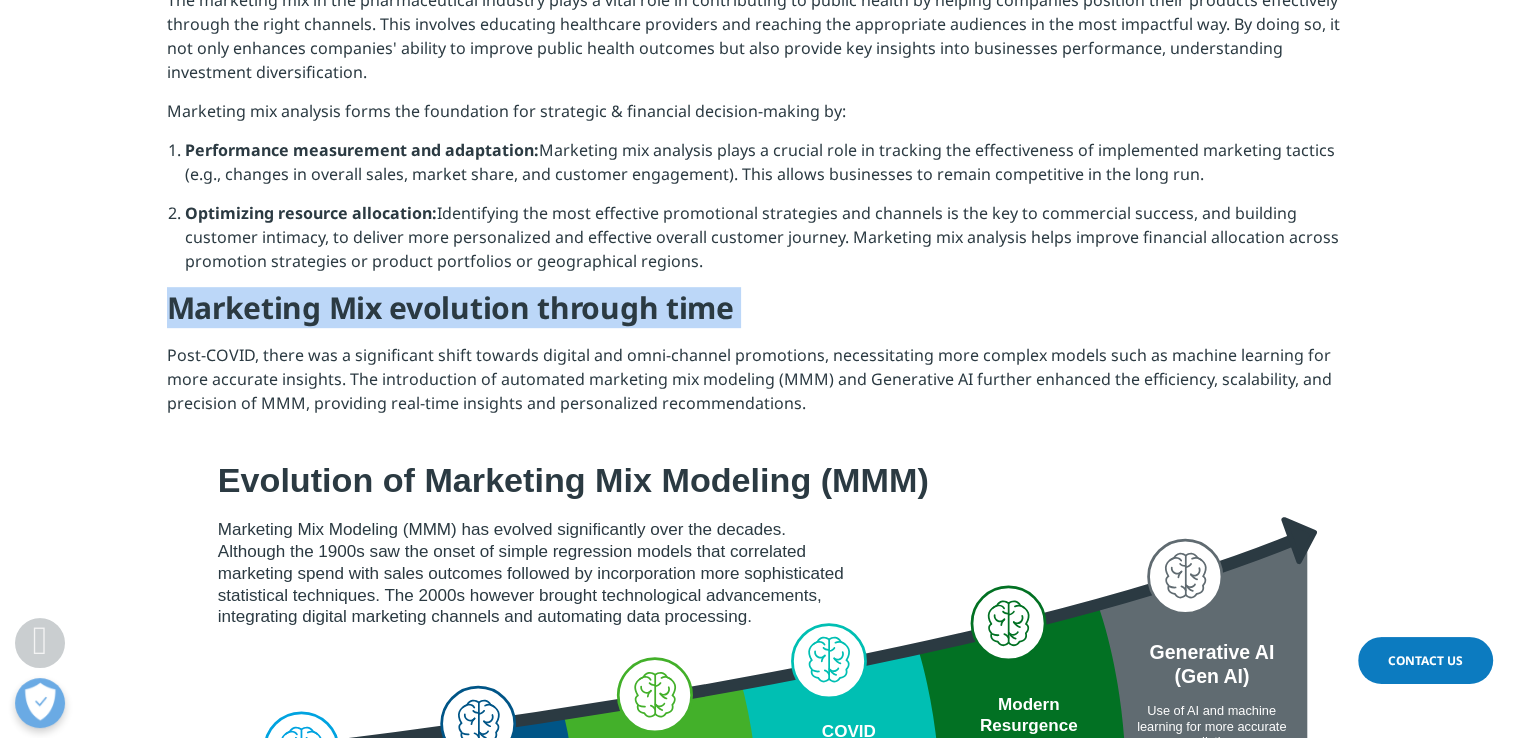click on "Marketing Mix evolution through time" at bounding box center [757, 315] 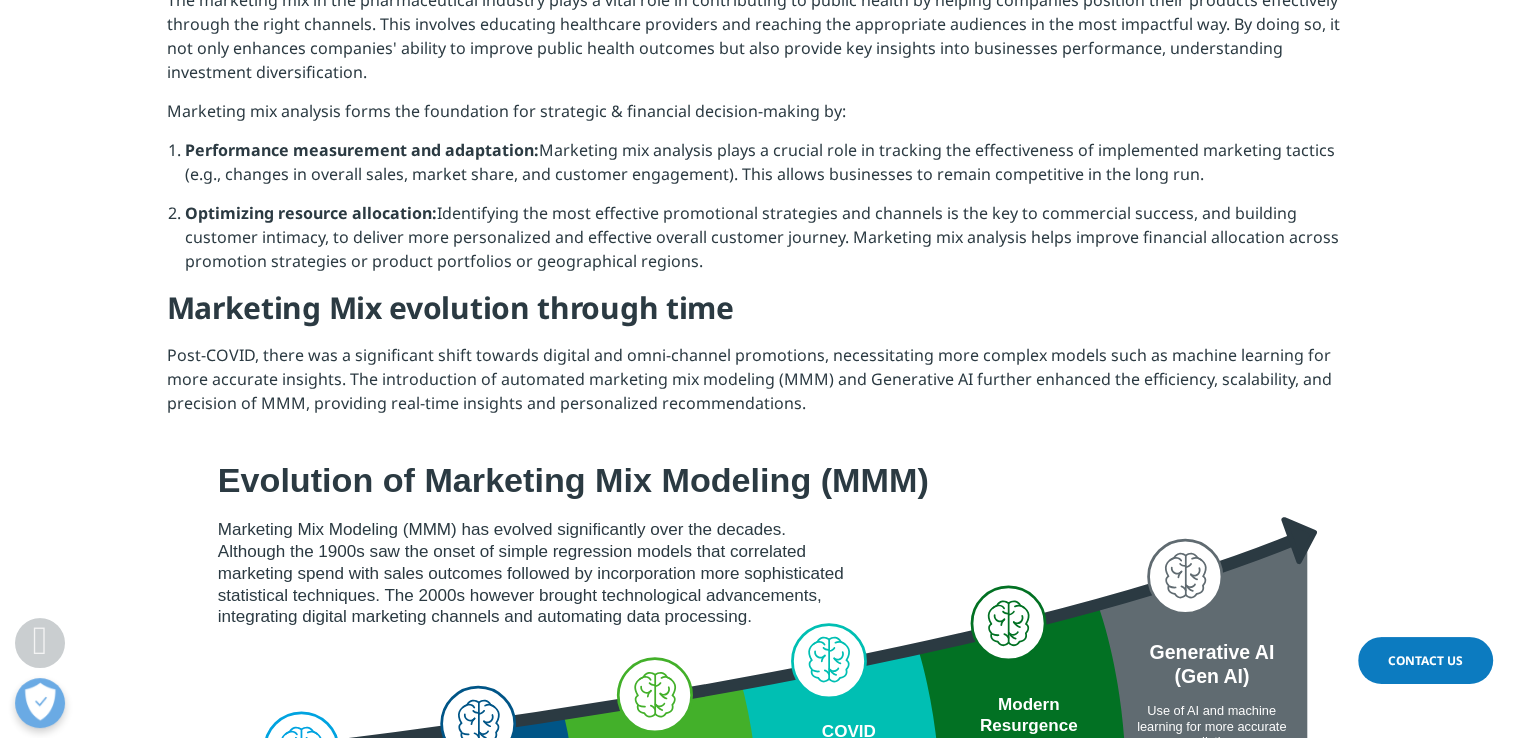 drag, startPoint x: 565, startPoint y: 338, endPoint x: 530, endPoint y: 360, distance: 41.340054 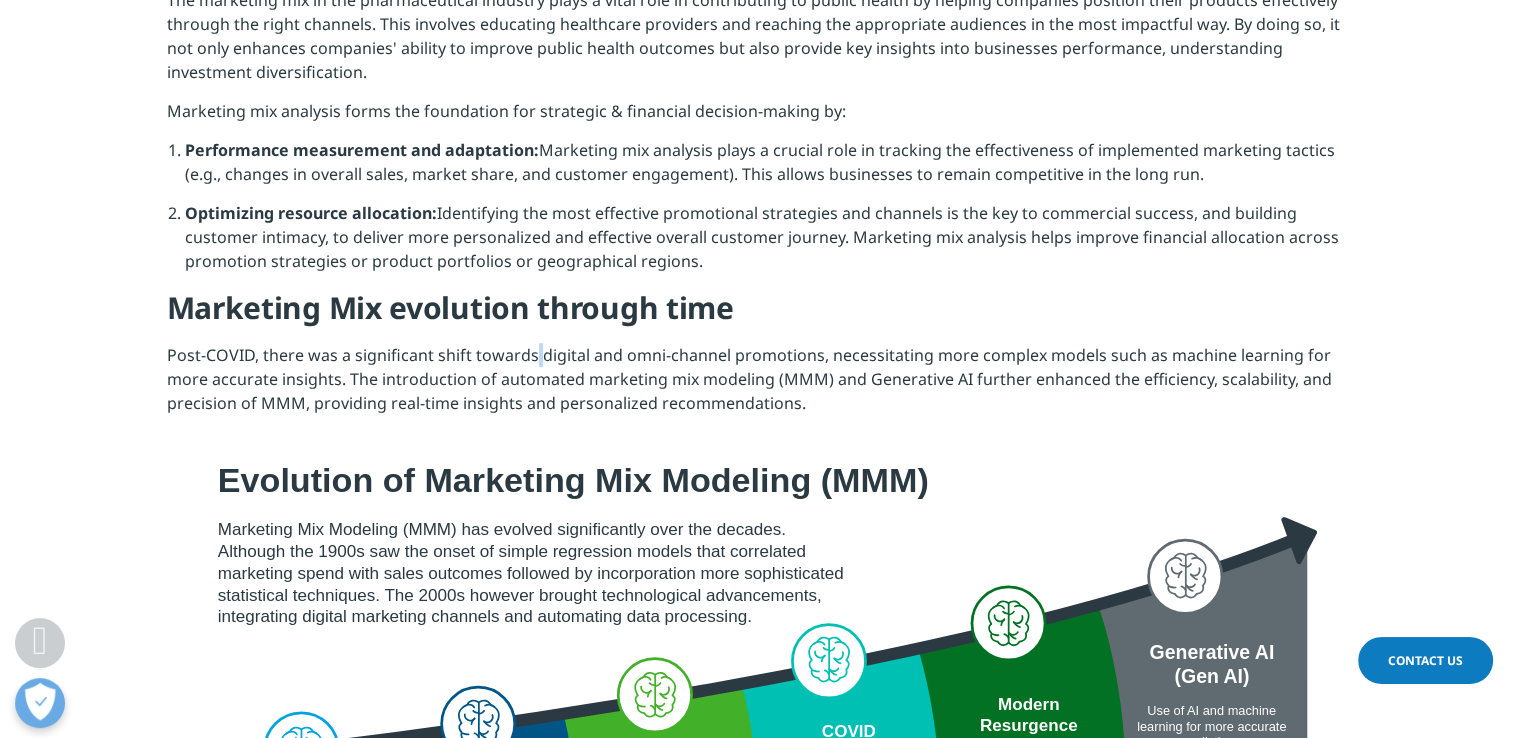 click on "Post-COVID, there was a significant shift towards digital and omni-channel promotions, necessitating more complex models such as machine learning for more accurate insights. The introduction of automated marketing mix modeling (MMM) and Generative AI further enhanced the efficiency, scalability, and precision of MMM, providing real-time insights and personalized recommendations." at bounding box center (757, 386) 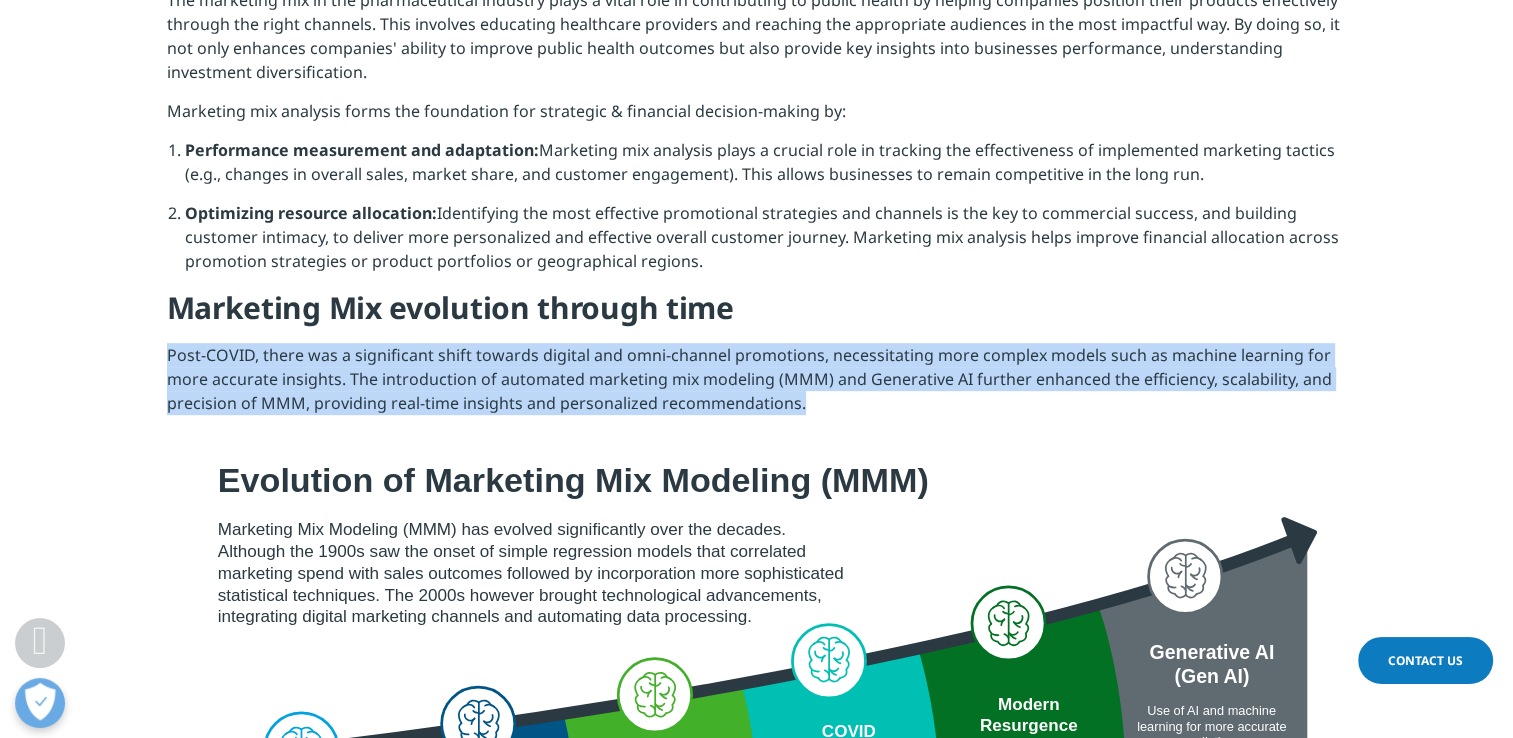 click on "Post-COVID, there was a significant shift towards digital and omni-channel promotions, necessitating more complex models such as machine learning for more accurate insights. The introduction of automated marketing mix modeling (MMM) and Generative AI further enhanced the efficiency, scalability, and precision of MMM, providing real-time insights and personalized recommendations." at bounding box center [757, 386] 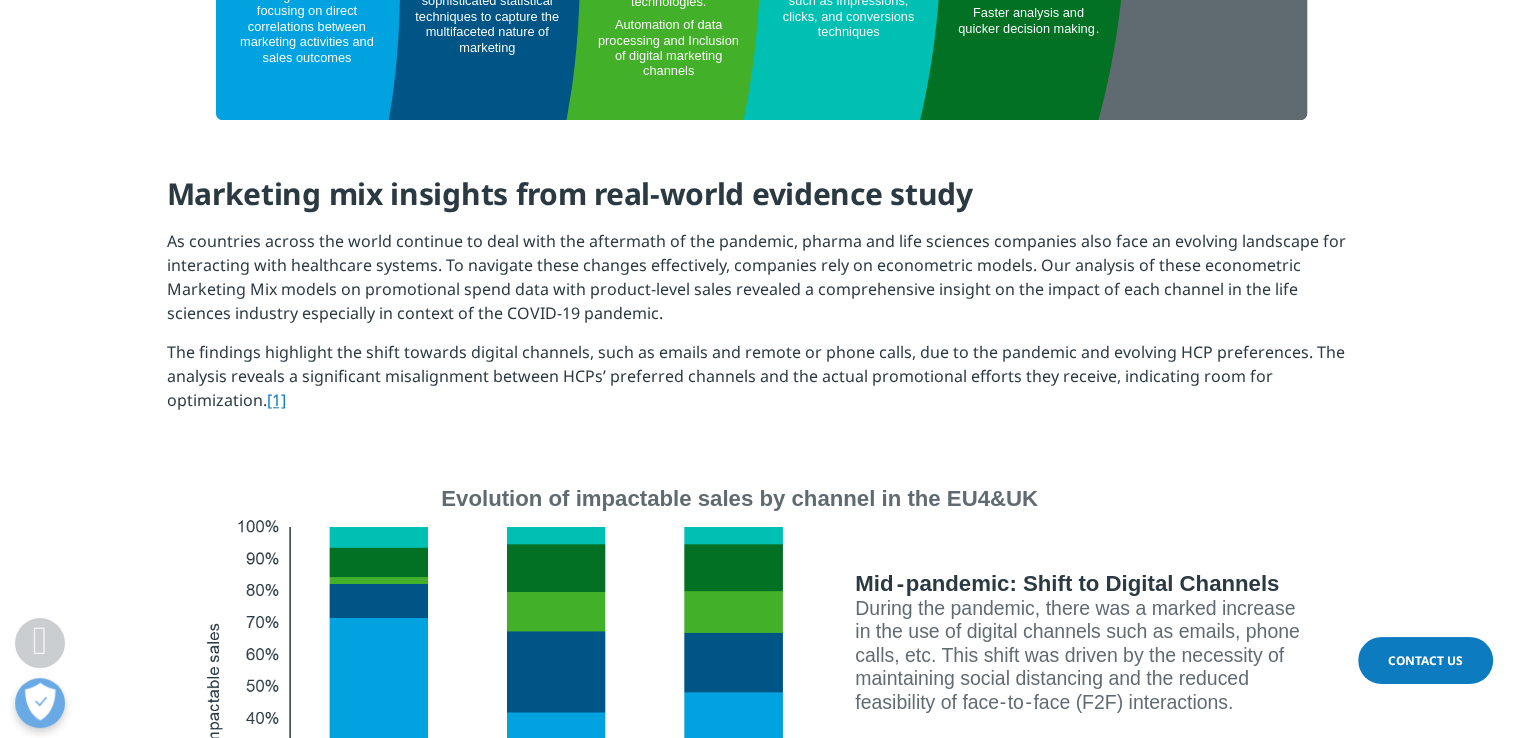 scroll, scrollTop: 1892, scrollLeft: 0, axis: vertical 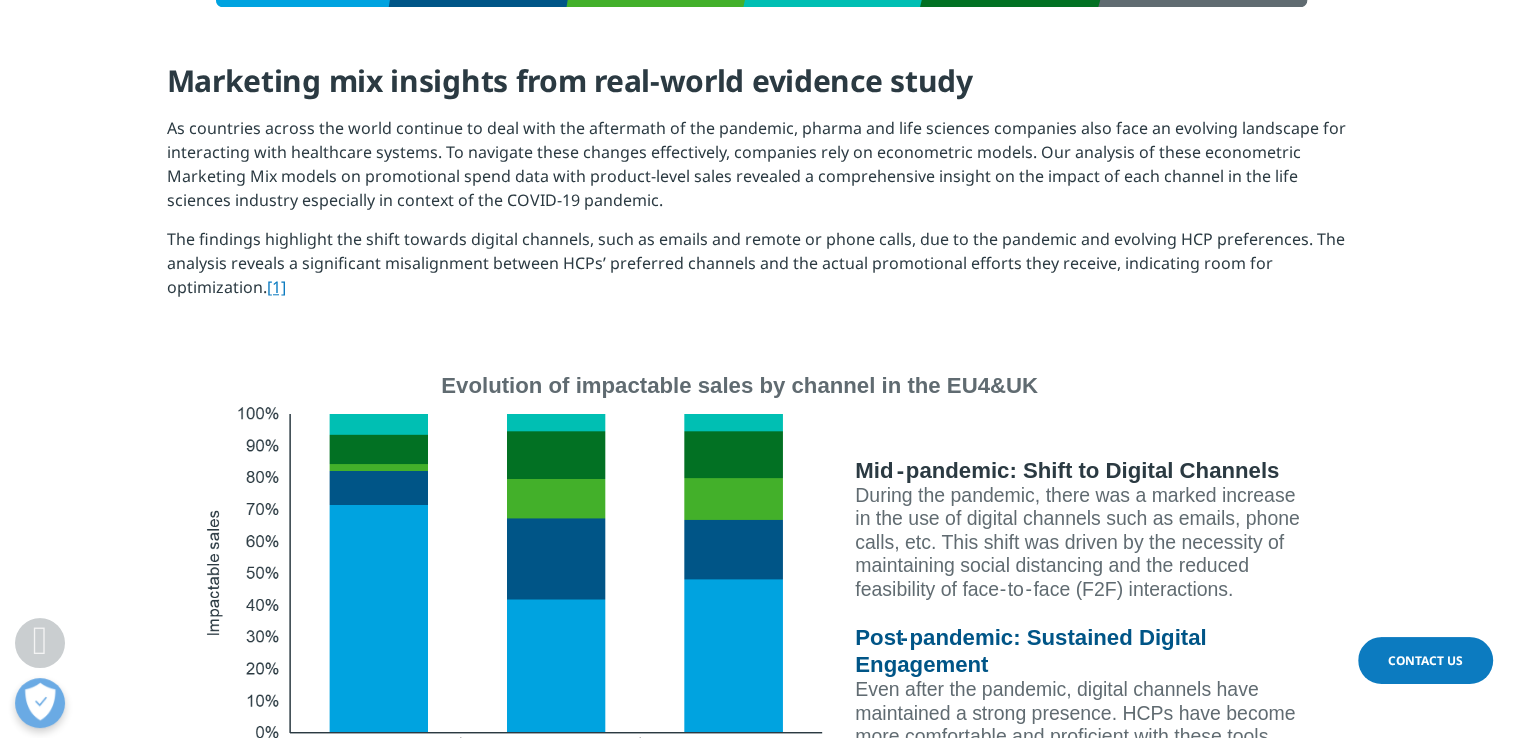click on "As countries across the world continue to deal with the aftermath of the pandemic, pharma and life sciences companies also face an evolving landscape for interacting with healthcare systems. To navigate these changes effectively, companies rely on econometric models. Our analysis of these econometric Marketing Mix models on promotional spend data with product-level sales revealed a comprehensive insight on the impact of each channel in the life sciences industry especially in context of the COVID-19 pandemic." at bounding box center (757, 171) 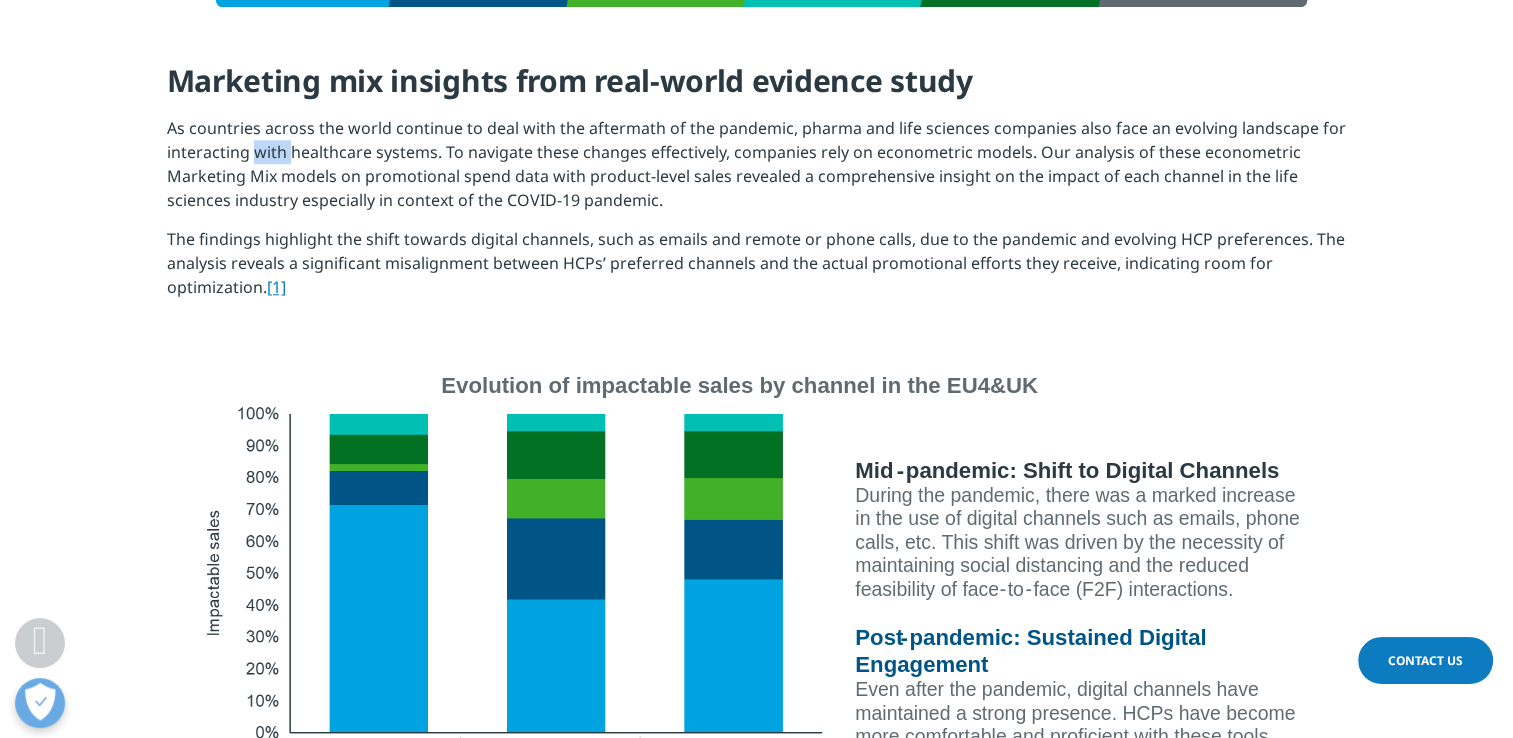 click on "As countries across the world continue to deal with the aftermath of the pandemic, pharma and life sciences companies also face an evolving landscape for interacting with healthcare systems. To navigate these changes effectively, companies rely on econometric models. Our analysis of these econometric Marketing Mix models on promotional spend data with product-level sales revealed a comprehensive insight on the impact of each channel in the life sciences industry especially in context of the COVID-19 pandemic." at bounding box center [757, 171] 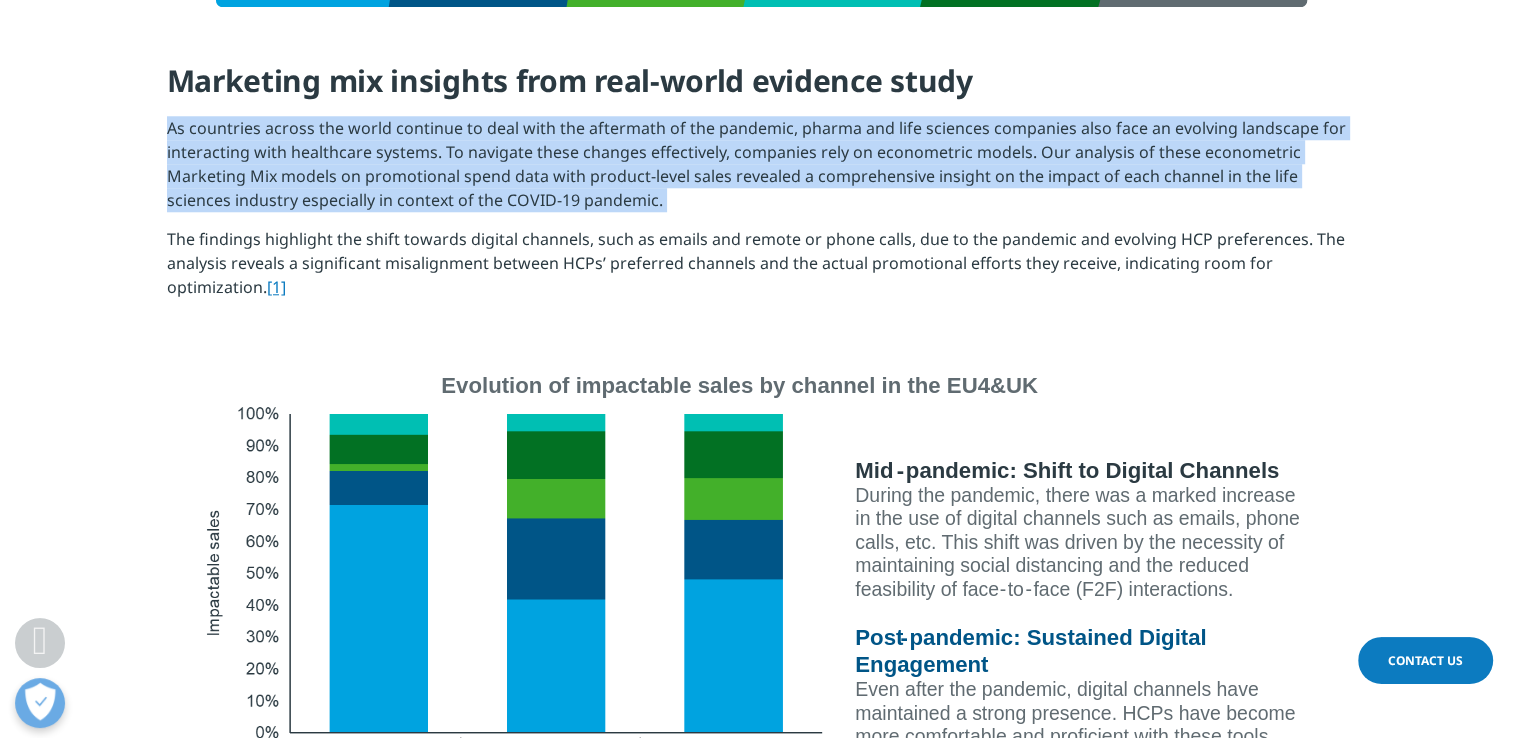 click on "As countries across the world continue to deal with the aftermath of the pandemic, pharma and life sciences companies also face an evolving landscape for interacting with healthcare systems. To navigate these changes effectively, companies rely on econometric models. Our analysis of these econometric Marketing Mix models on promotional spend data with product-level sales revealed a comprehensive insight on the impact of each channel in the life sciences industry especially in context of the COVID-19 pandemic." at bounding box center (757, 171) 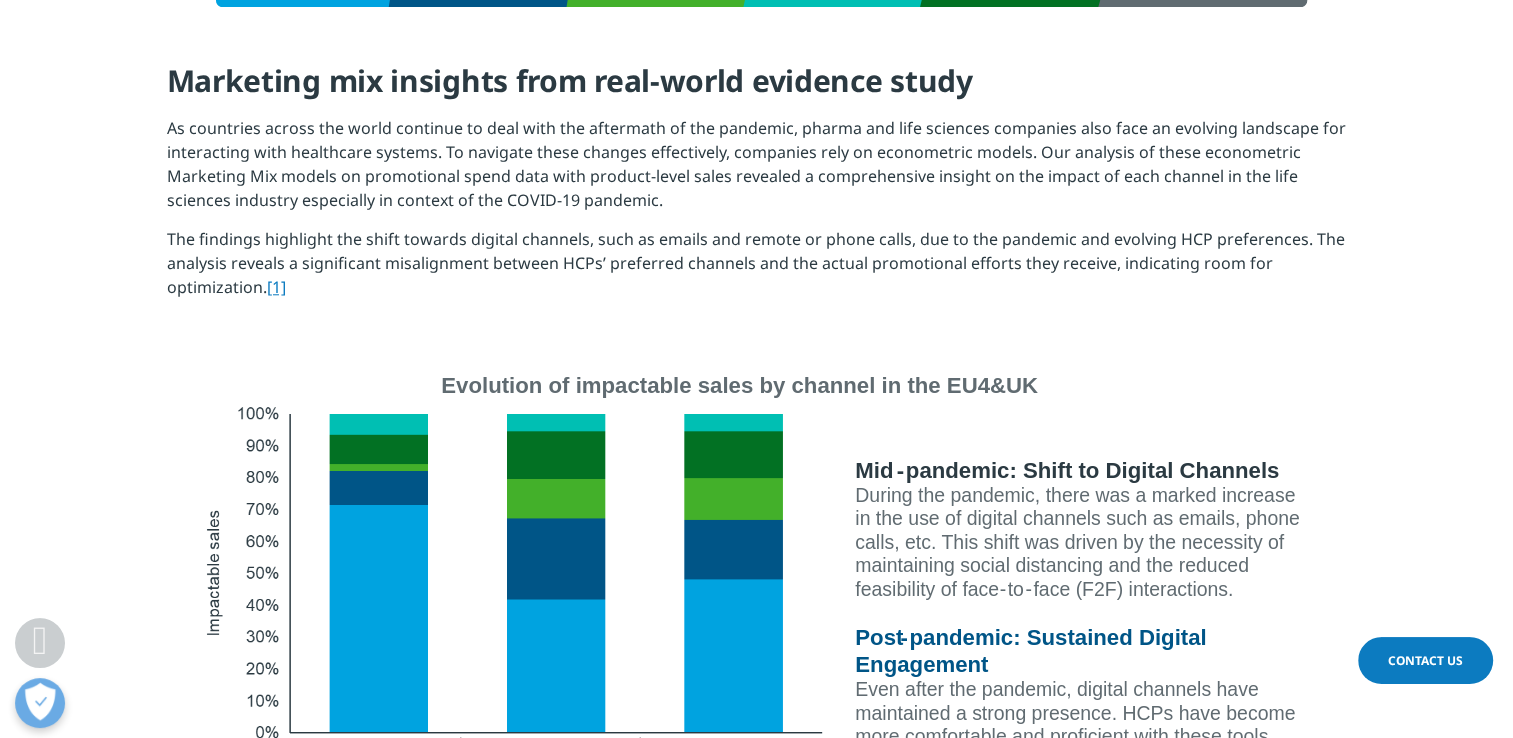 click on "As countries across the world continue to deal with the aftermath of the pandemic, pharma and life sciences companies also face an evolving landscape for interacting with healthcare systems. To navigate these changes effectively, companies rely on econometric models. Our analysis of these econometric Marketing Mix models on promotional spend data with product-level sales revealed a comprehensive insight on the impact of each channel in the life sciences industry especially in context of the COVID-19 pandemic." at bounding box center [757, 171] 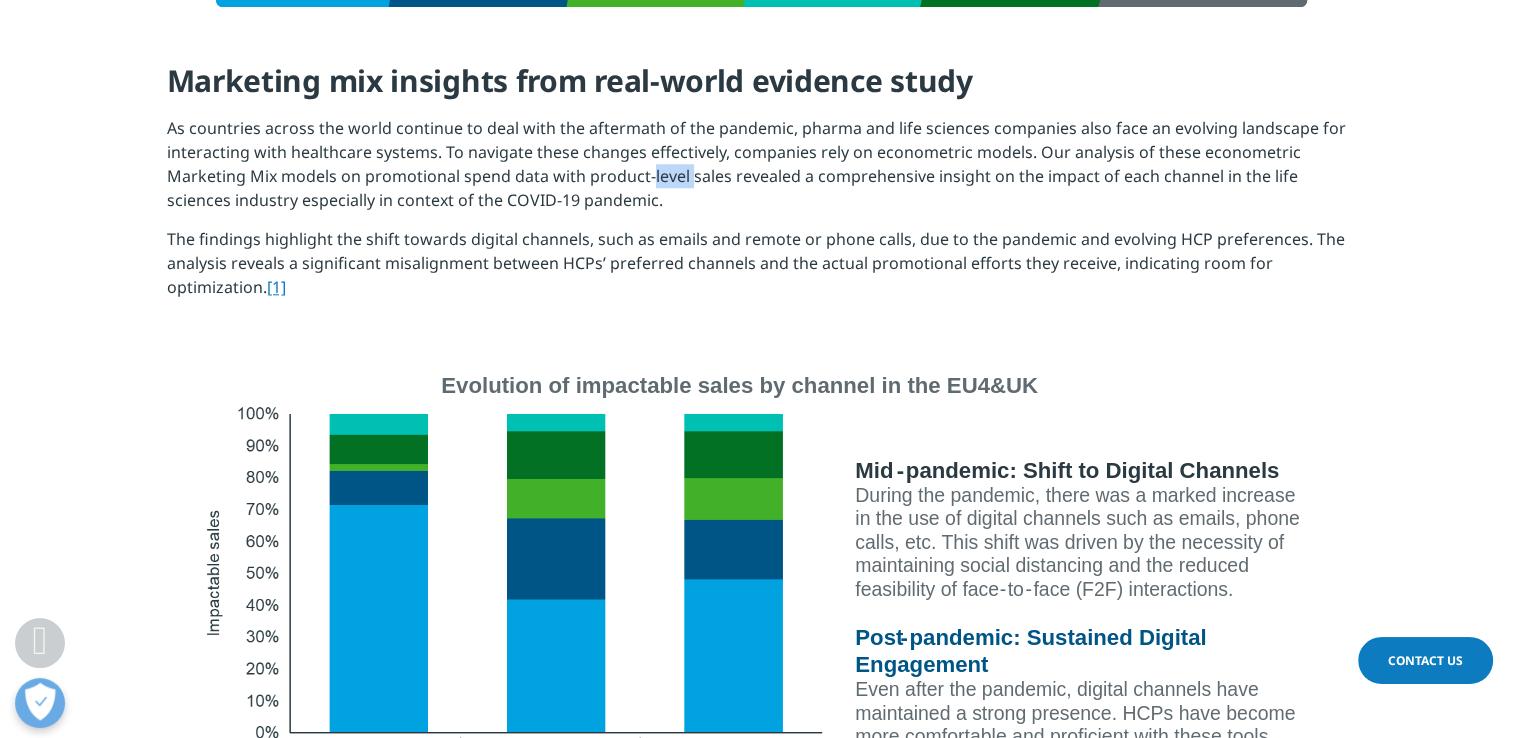 click on "As countries across the world continue to deal with the aftermath of the pandemic, pharma and life sciences companies also face an evolving landscape for interacting with healthcare systems. To navigate these changes effectively, companies rely on econometric models. Our analysis of these econometric Marketing Mix models on promotional spend data with product-level sales revealed a comprehensive insight on the impact of each channel in the life sciences industry especially in context of the COVID-19 pandemic." at bounding box center [757, 171] 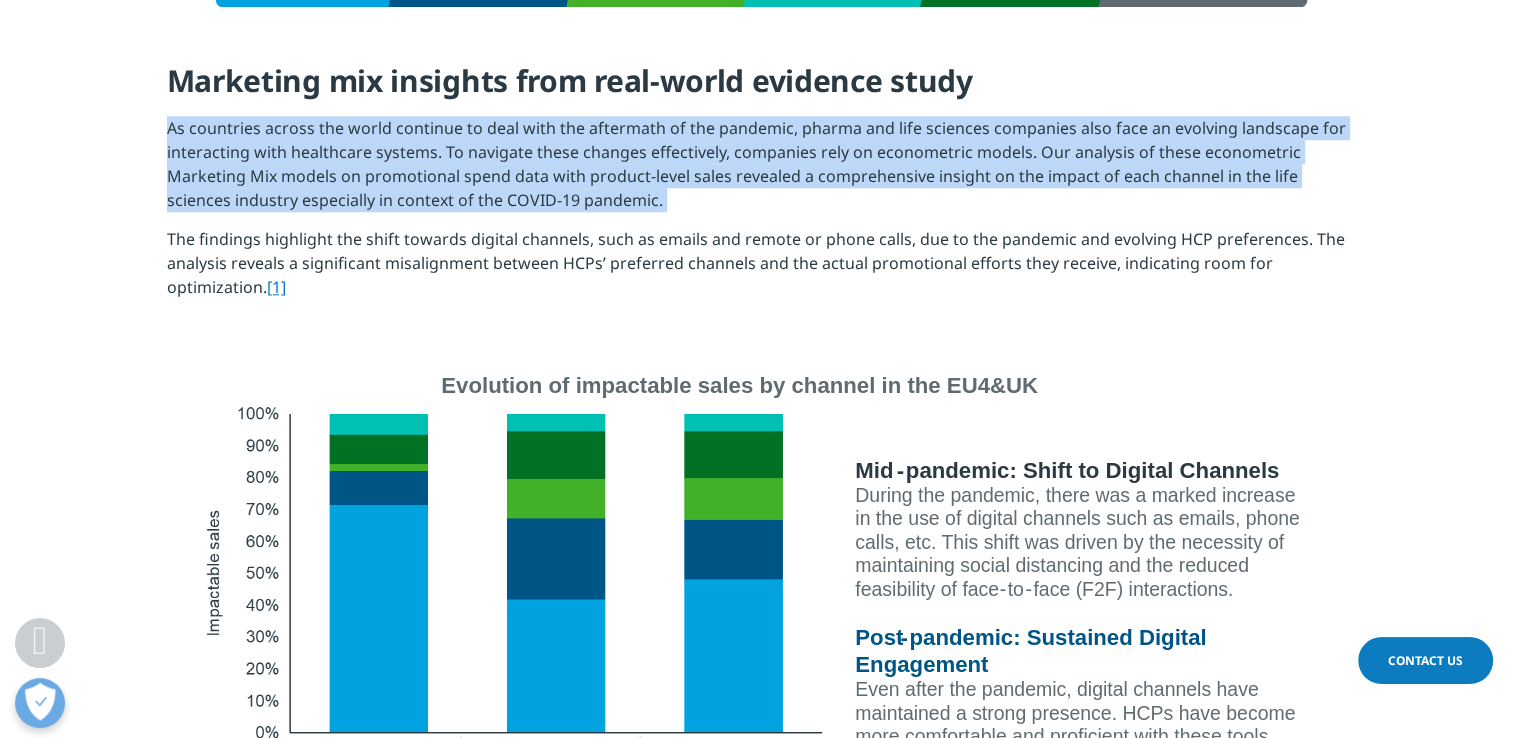 click on "As countries across the world continue to deal with the aftermath of the pandemic, pharma and life sciences companies also face an evolving landscape for interacting with healthcare systems. To navigate these changes effectively, companies rely on econometric models. Our analysis of these econometric Marketing Mix models on promotional spend data with product-level sales revealed a comprehensive insight on the impact of each channel in the life sciences industry especially in context of the COVID-19 pandemic." at bounding box center (757, 171) 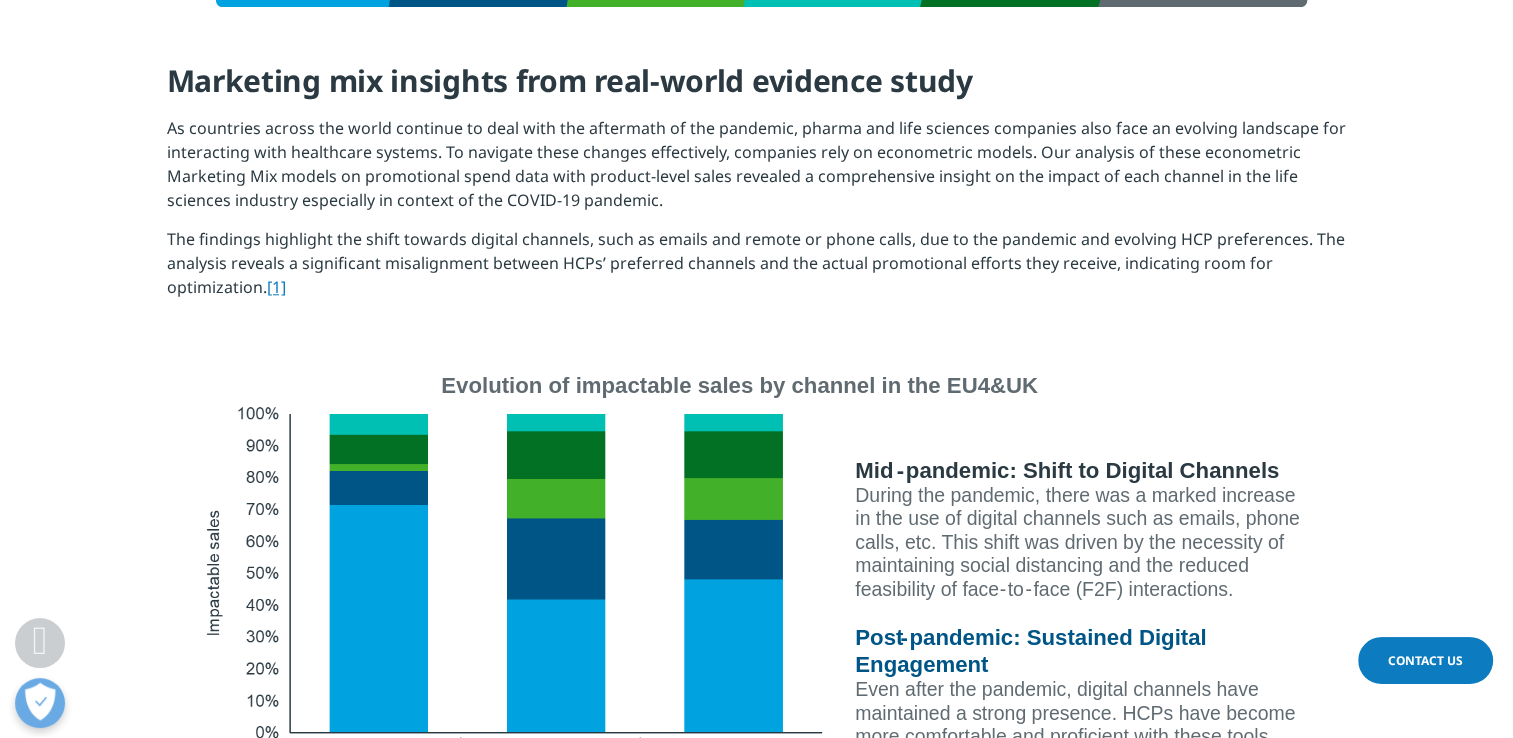 click on "As countries across the world continue to deal with the aftermath of the pandemic, pharma and life sciences companies also face an evolving landscape for interacting with healthcare systems. To navigate these changes effectively, companies rely on econometric models. Our analysis of these econometric Marketing Mix models on promotional spend data with product-level sales revealed a comprehensive insight on the impact of each channel in the life sciences industry especially in context of the COVID-19 pandemic." at bounding box center (757, 171) 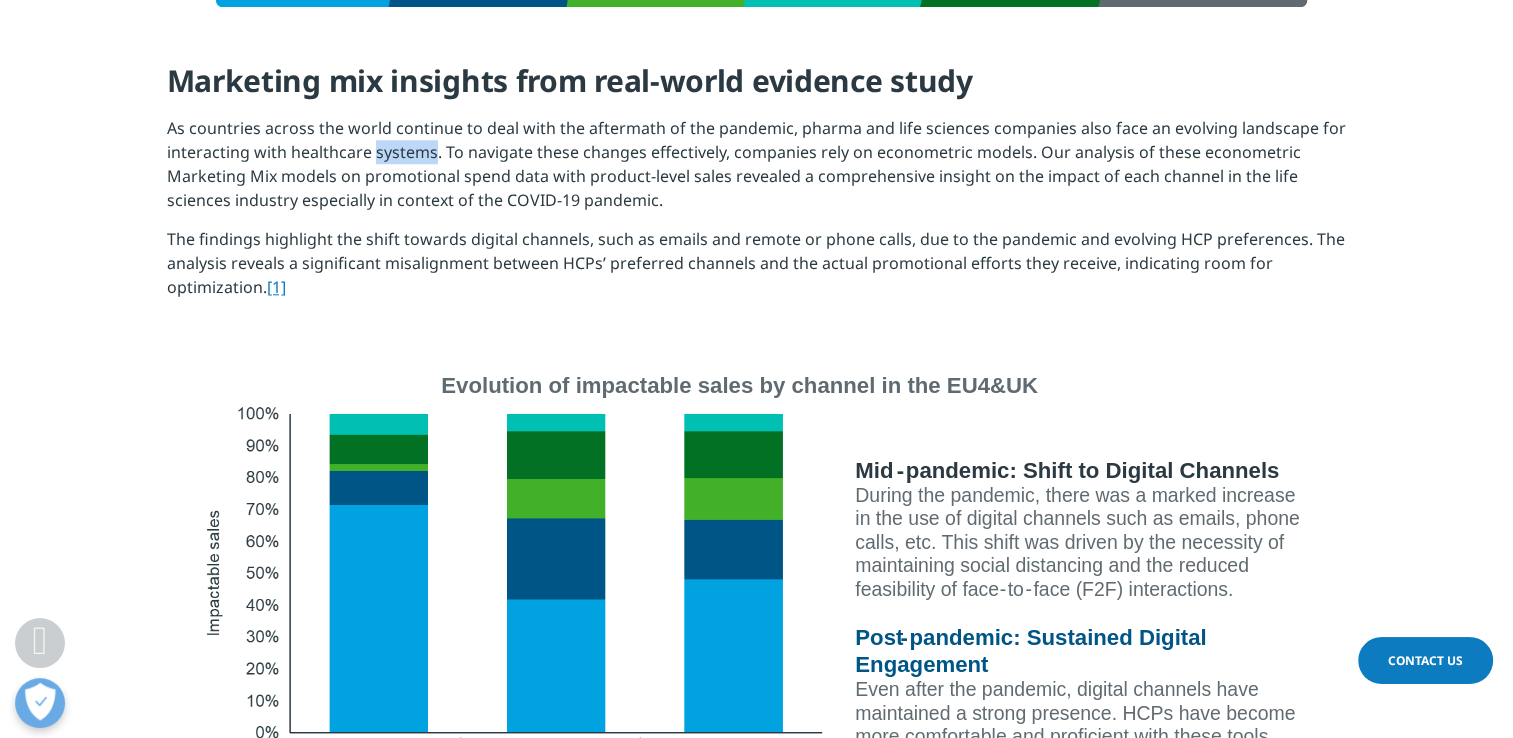 click on "As countries across the world continue to deal with the aftermath of the pandemic, pharma and life sciences companies also face an evolving landscape for interacting with healthcare systems. To navigate these changes effectively, companies rely on econometric models. Our analysis of these econometric Marketing Mix models on promotional spend data with product-level sales revealed a comprehensive insight on the impact of each channel in the life sciences industry especially in context of the COVID-19 pandemic." at bounding box center (757, 171) 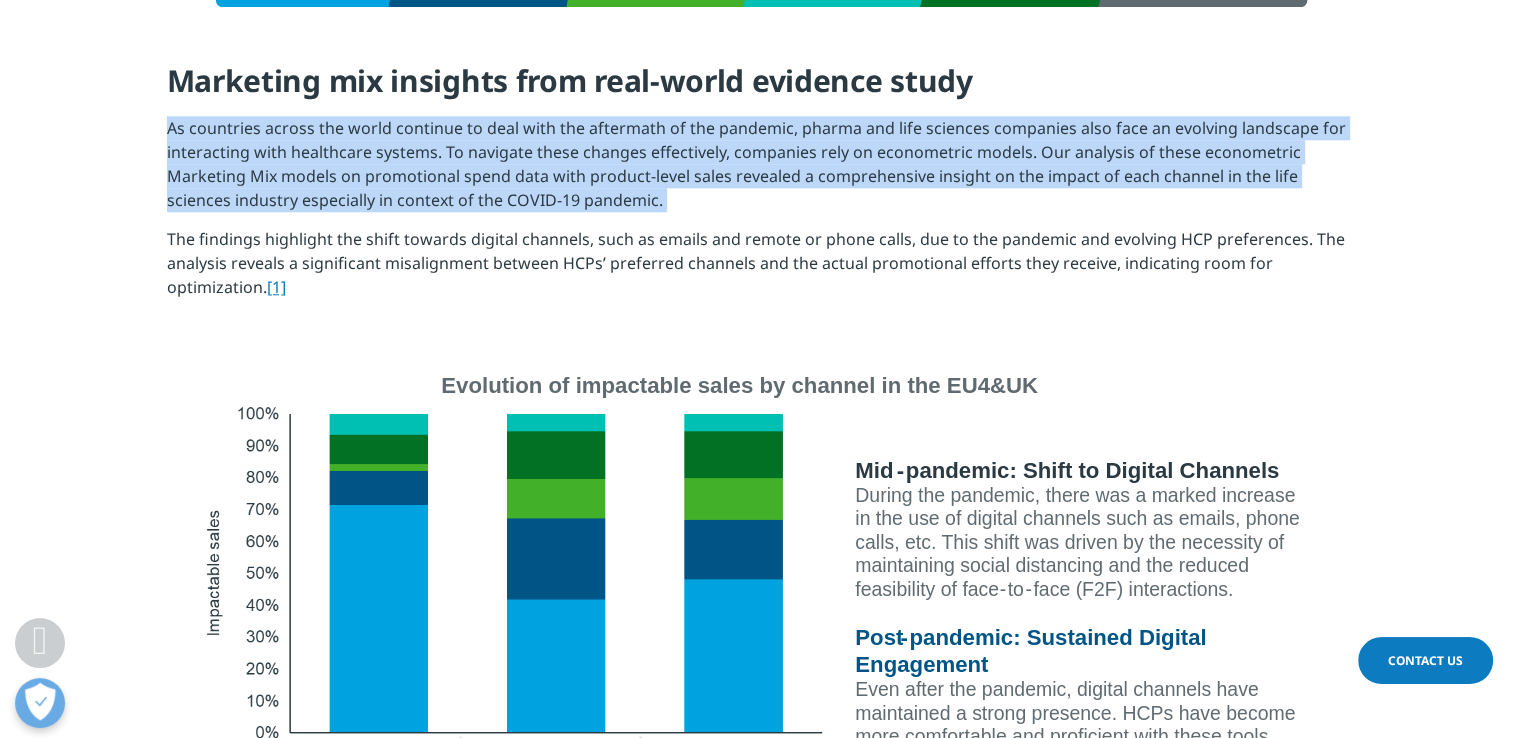 click on "As countries across the world continue to deal with the aftermath of the pandemic, pharma and life sciences companies also face an evolving landscape for interacting with healthcare systems. To navigate these changes effectively, companies rely on econometric models. Our analysis of these econometric Marketing Mix models on promotional spend data with product-level sales revealed a comprehensive insight on the impact of each channel in the life sciences industry especially in context of the COVID-19 pandemic." at bounding box center [757, 171] 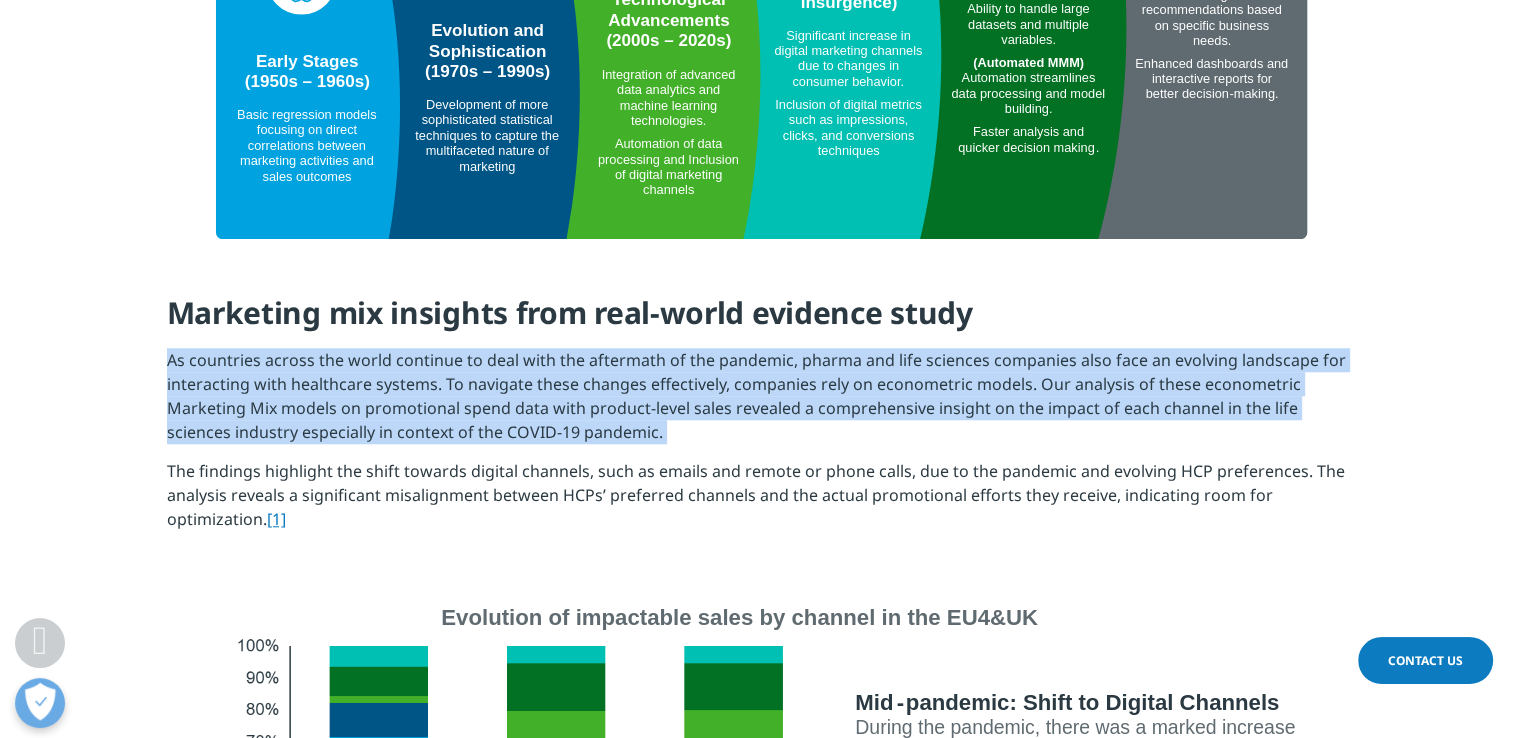 scroll, scrollTop: 1662, scrollLeft: 0, axis: vertical 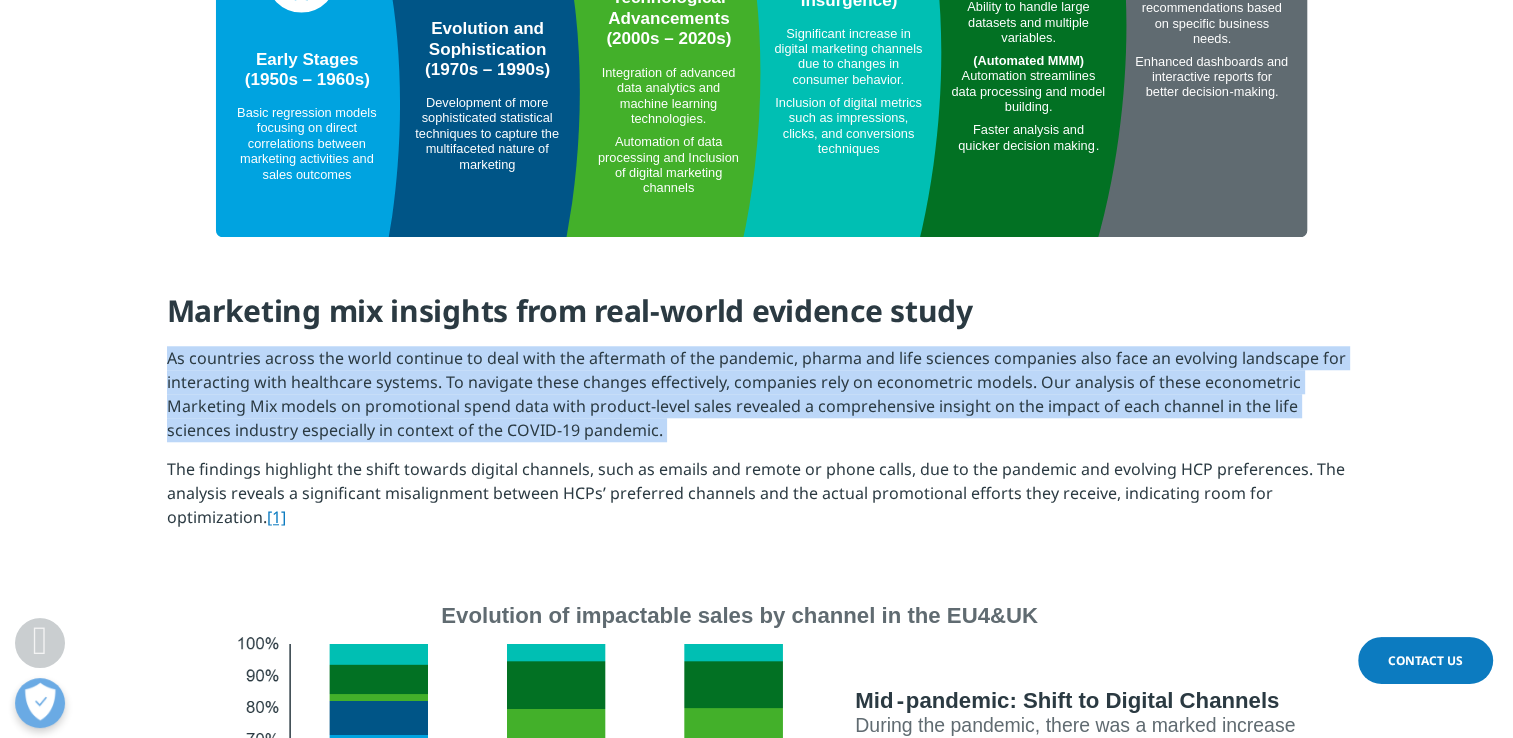 click on "As countries across the world continue to deal with the aftermath of the pandemic, pharma and life sciences companies also face an evolving landscape for interacting with healthcare systems. To navigate these changes effectively, companies rely on econometric models. Our analysis of these econometric Marketing Mix models on promotional spend data with product-level sales revealed a comprehensive insight on the impact of each channel in the life sciences industry especially in context of the COVID-19 pandemic." at bounding box center [757, 401] 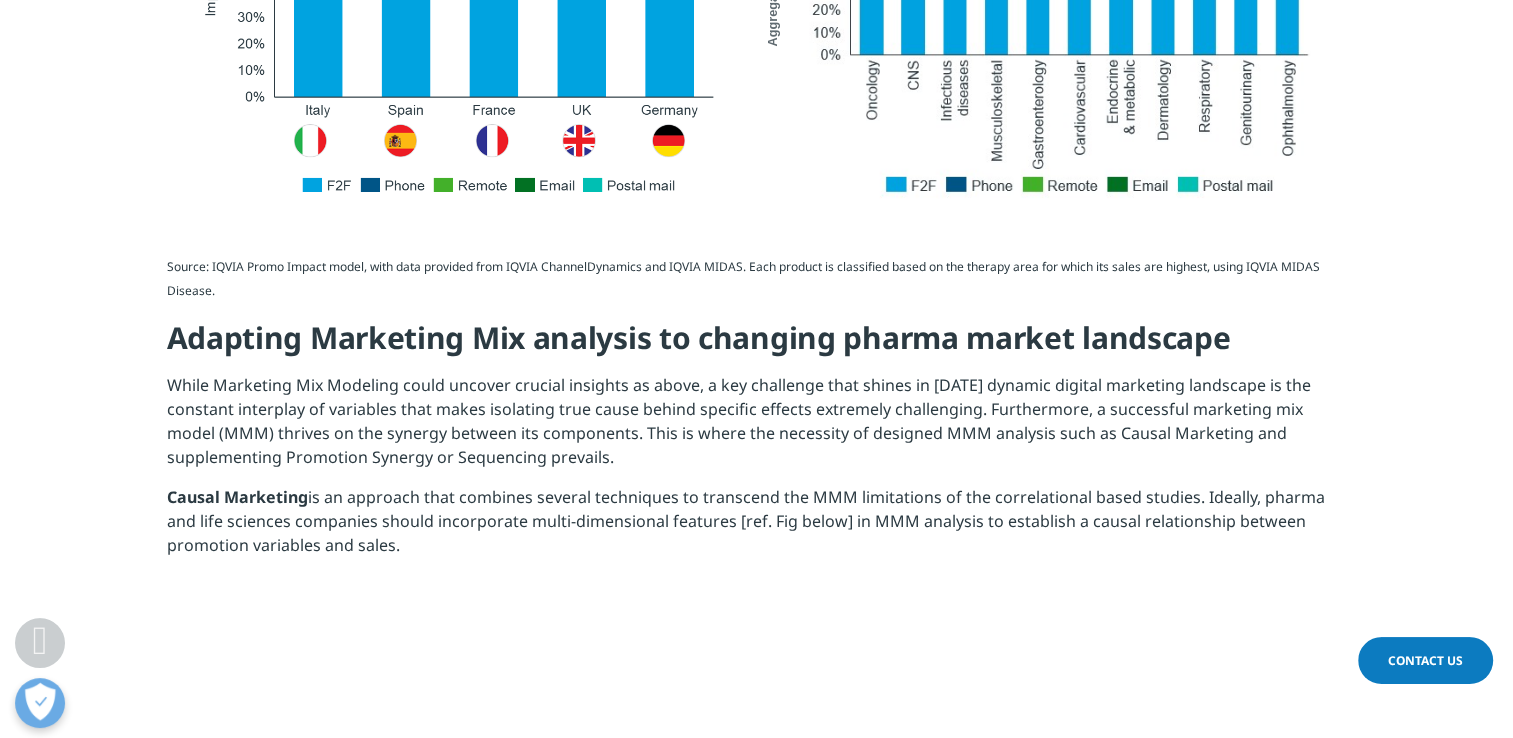 scroll, scrollTop: 3287, scrollLeft: 0, axis: vertical 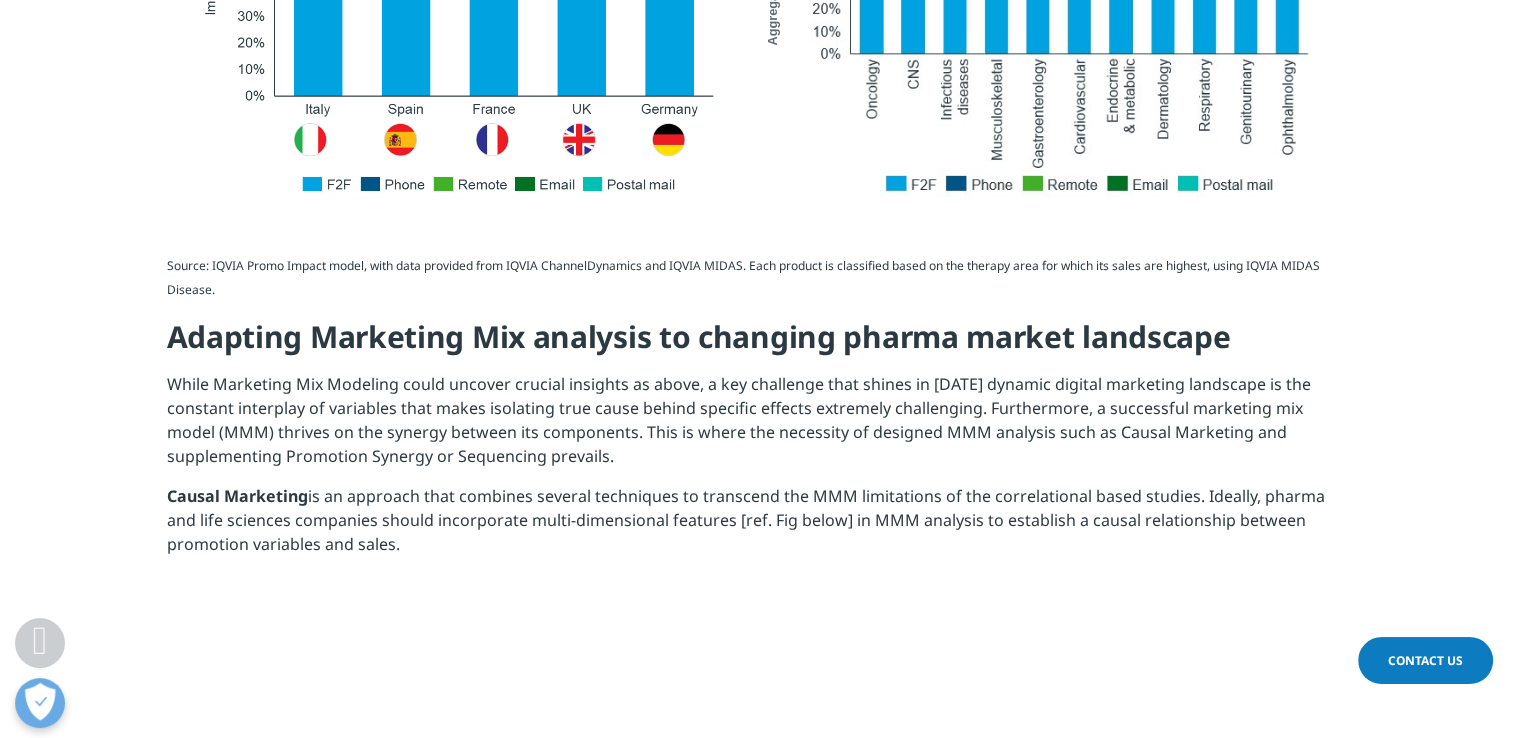 click on "While Marketing Mix Modeling could uncover crucial insights as above, a key challenge that shines in [DATE] dynamic digital marketing landscape is the constant interplay of variables that makes isolating true cause behind specific effects extremely challenging. Furthermore, a successful marketing mix model (MMM) thrives on the synergy between its components. This is where the necessity of designed MMM analysis such as Causal Marketing and supplementing Promotion Synergy or Sequencing prevails." at bounding box center [757, 427] 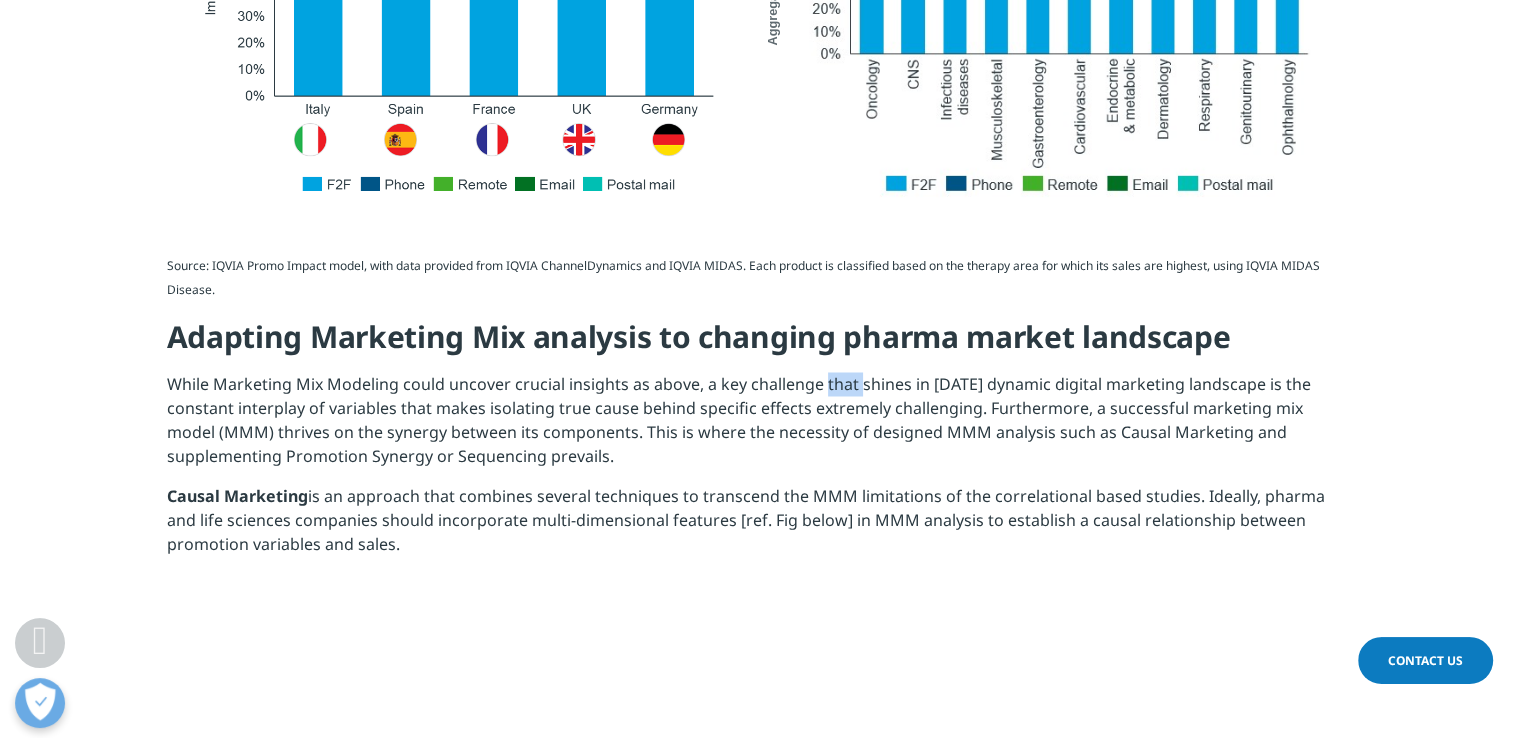 click on "While Marketing Mix Modeling could uncover crucial insights as above, a key challenge that shines in [DATE] dynamic digital marketing landscape is the constant interplay of variables that makes isolating true cause behind specific effects extremely challenging. Furthermore, a successful marketing mix model (MMM) thrives on the synergy between its components. This is where the necessity of designed MMM analysis such as Causal Marketing and supplementing Promotion Synergy or Sequencing prevails." at bounding box center [757, 427] 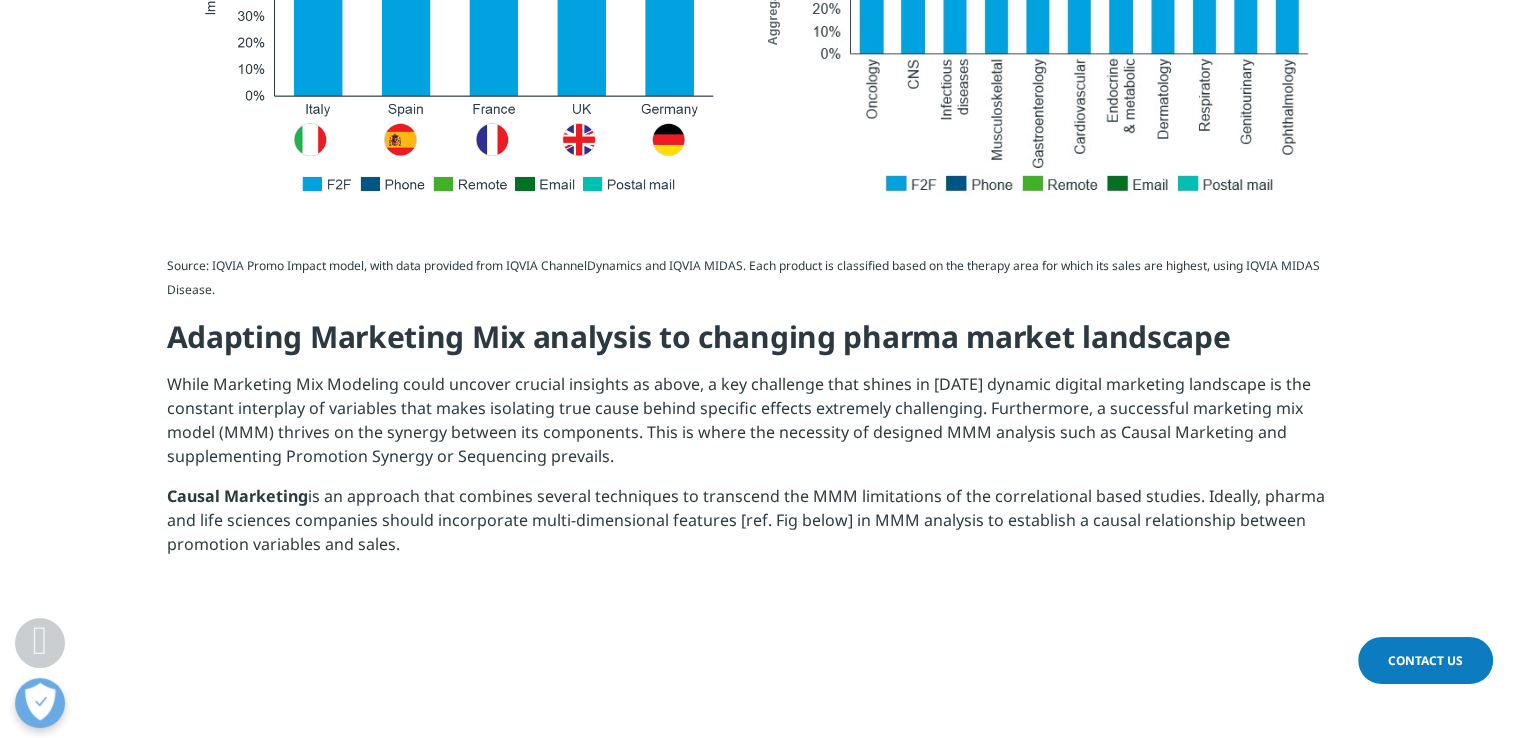 click on "While Marketing Mix Modeling could uncover crucial insights as above, a key challenge that shines in [DATE] dynamic digital marketing landscape is the constant interplay of variables that makes isolating true cause behind specific effects extremely challenging. Furthermore, a successful marketing mix model (MMM) thrives on the synergy between its components. This is where the necessity of designed MMM analysis such as Causal Marketing and supplementing Promotion Synergy or Sequencing prevails." at bounding box center [757, 427] 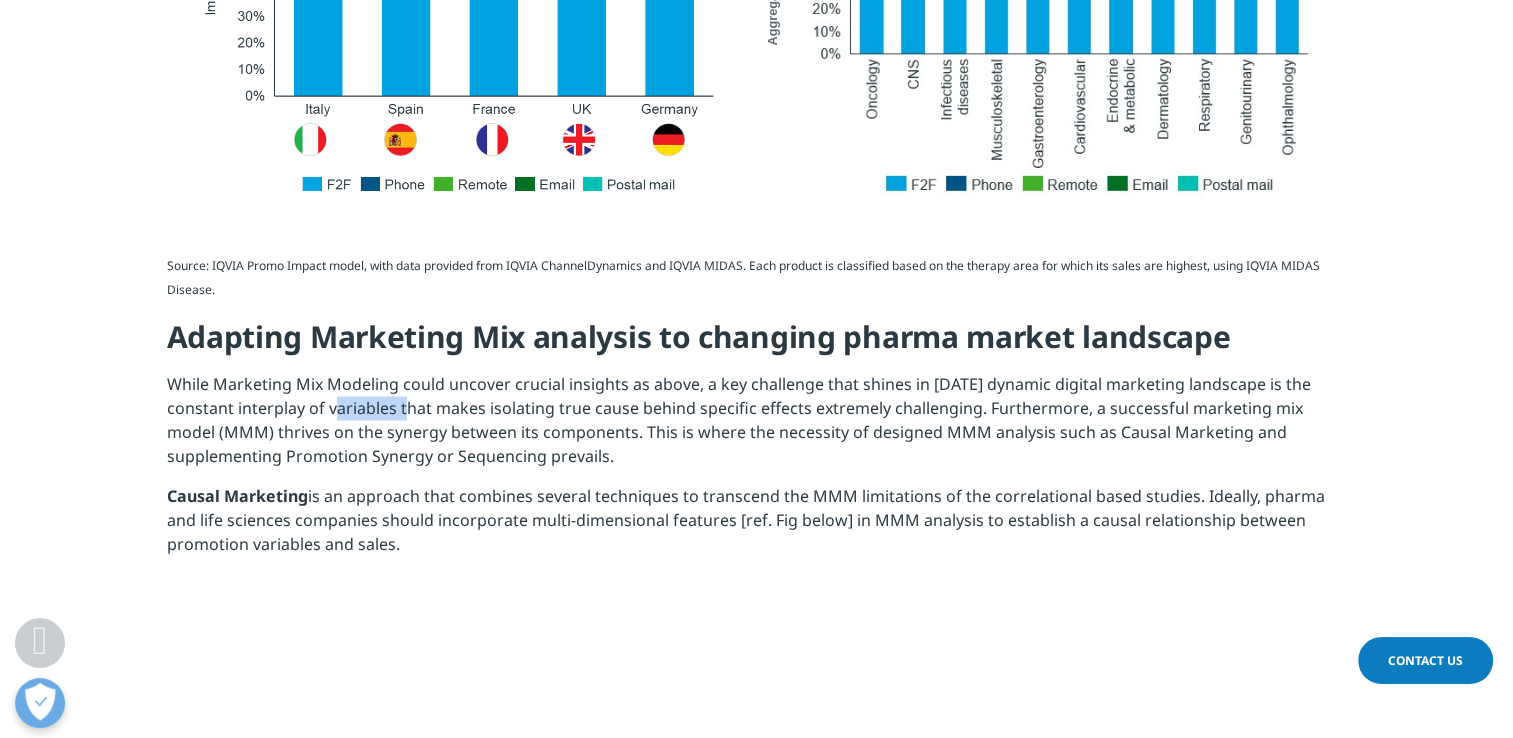 click on "While Marketing Mix Modeling could uncover crucial insights as above, a key challenge that shines in [DATE] dynamic digital marketing landscape is the constant interplay of variables that makes isolating true cause behind specific effects extremely challenging. Furthermore, a successful marketing mix model (MMM) thrives on the synergy between its components. This is where the necessity of designed MMM analysis such as Causal Marketing and supplementing Promotion Synergy or Sequencing prevails." at bounding box center (757, 427) 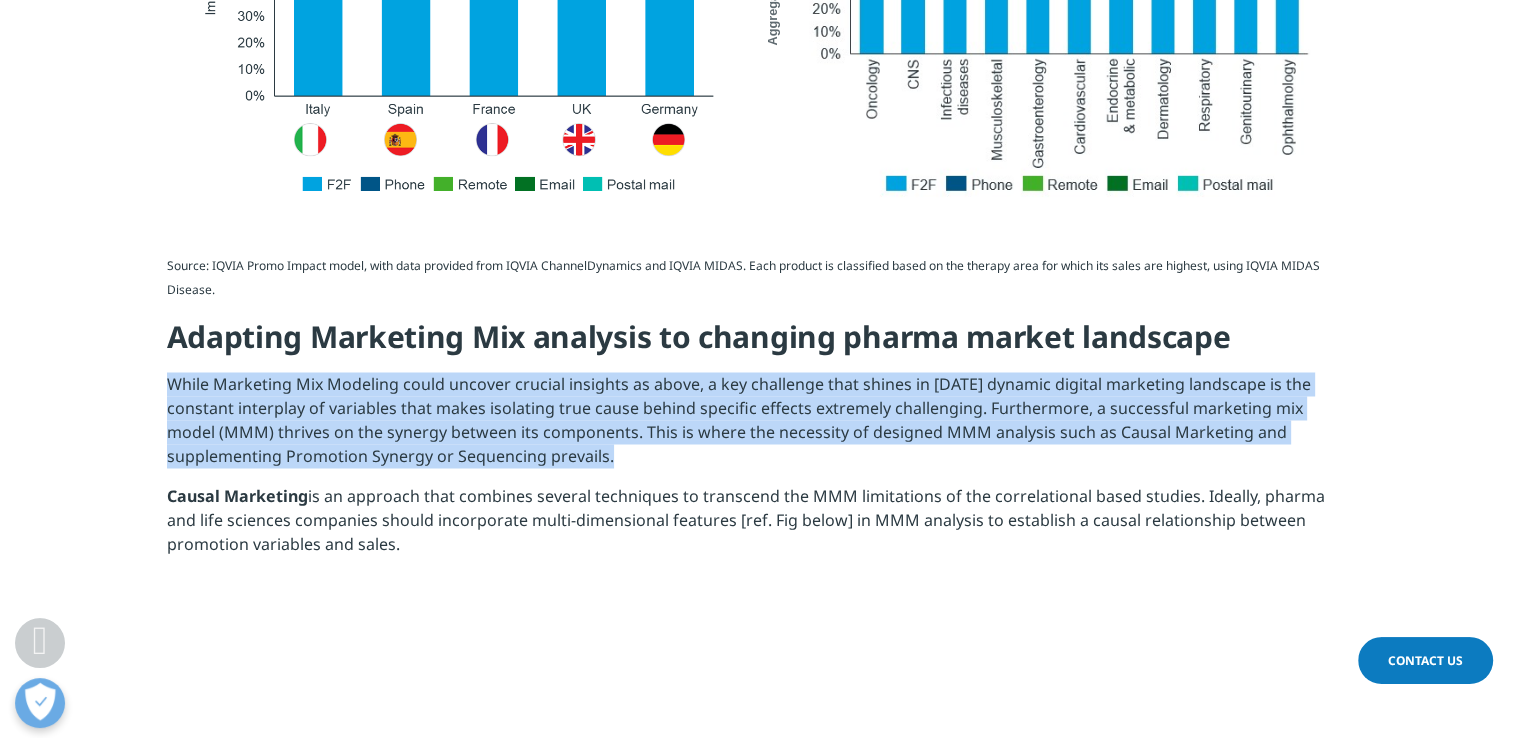 click on "While Marketing Mix Modeling could uncover crucial insights as above, a key challenge that shines in [DATE] dynamic digital marketing landscape is the constant interplay of variables that makes isolating true cause behind specific effects extremely challenging. Furthermore, a successful marketing mix model (MMM) thrives on the synergy between its components. This is where the necessity of designed MMM analysis such as Causal Marketing and supplementing Promotion Synergy or Sequencing prevails." at bounding box center [757, 427] 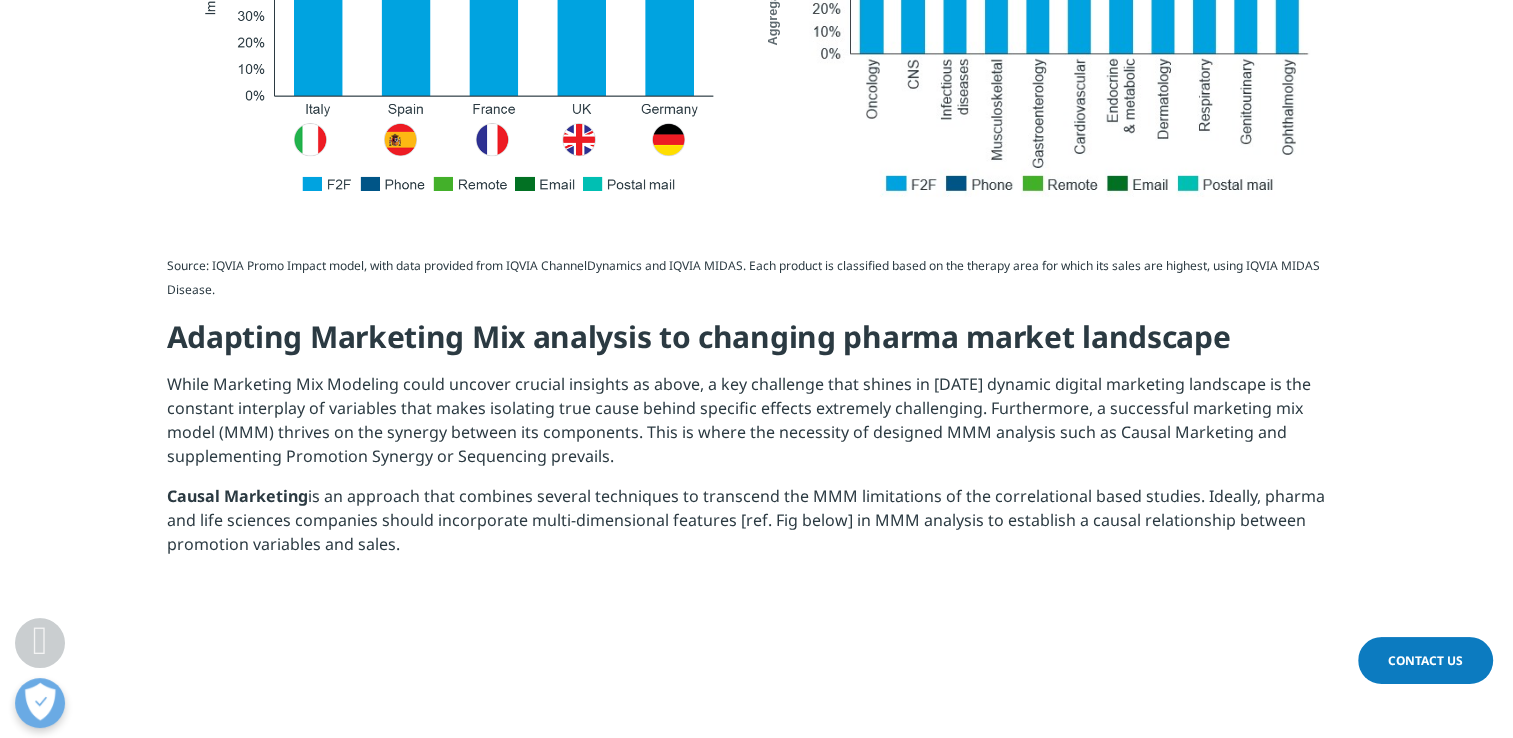 click on "While Marketing Mix Modeling could uncover crucial insights as above, a key challenge that shines in [DATE] dynamic digital marketing landscape is the constant interplay of variables that makes isolating true cause behind specific effects extremely challenging. Furthermore, a successful marketing mix model (MMM) thrives on the synergy between its components. This is where the necessity of designed MMM analysis such as Causal Marketing and supplementing Promotion Synergy or Sequencing prevails." at bounding box center [757, 427] 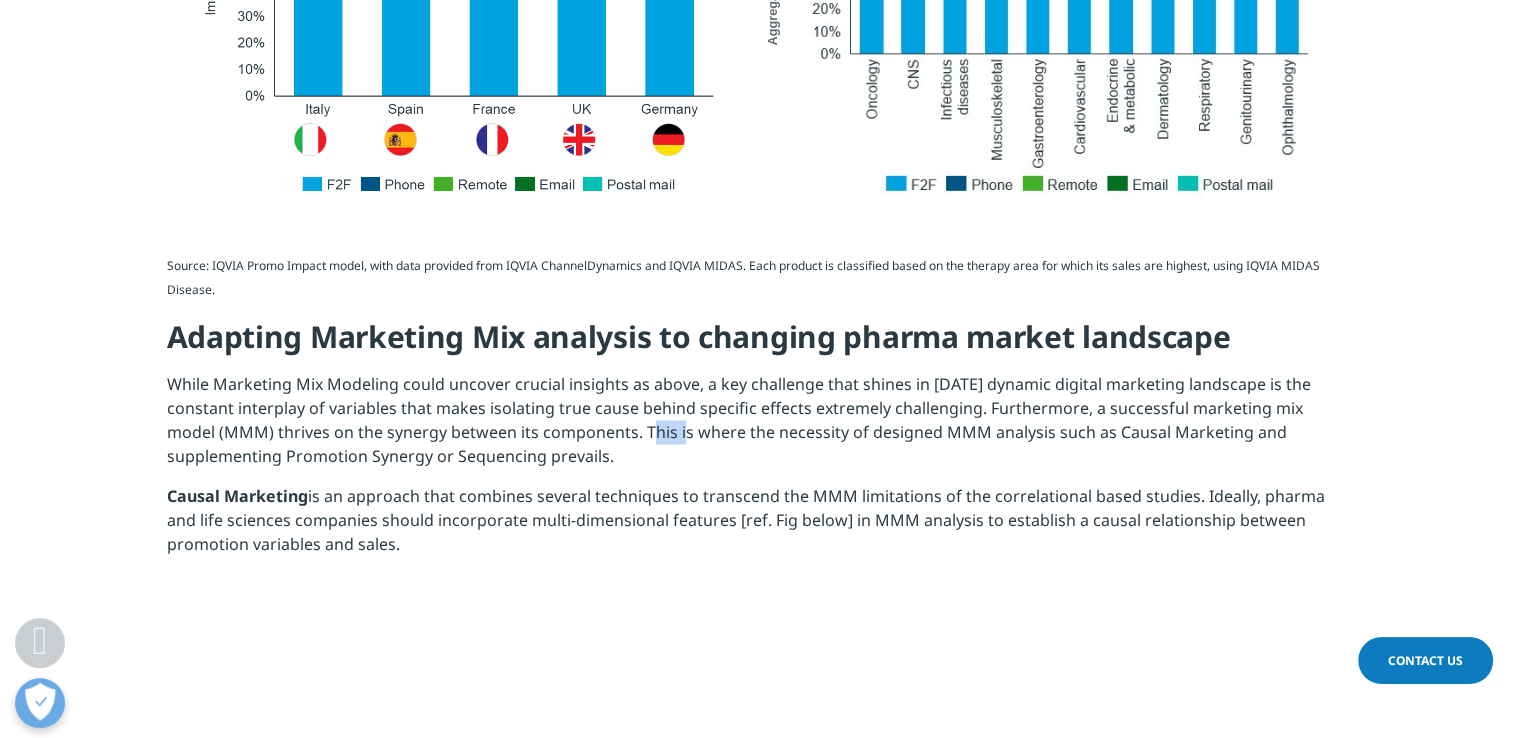 click on "While Marketing Mix Modeling could uncover crucial insights as above, a key challenge that shines in [DATE] dynamic digital marketing landscape is the constant interplay of variables that makes isolating true cause behind specific effects extremely challenging. Furthermore, a successful marketing mix model (MMM) thrives on the synergy between its components. This is where the necessity of designed MMM analysis such as Causal Marketing and supplementing Promotion Synergy or Sequencing prevails." at bounding box center [757, 427] 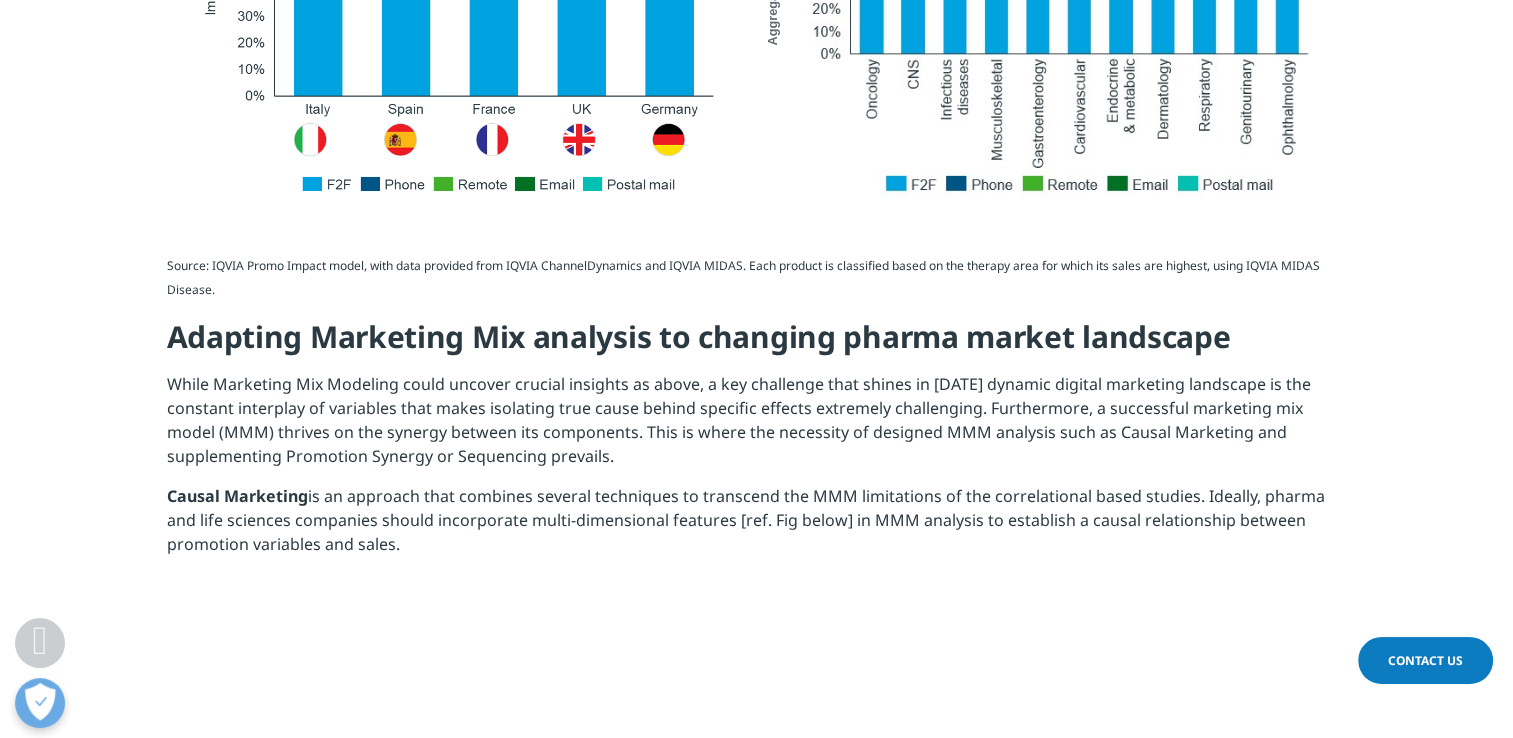 drag, startPoint x: 612, startPoint y: 432, endPoint x: 640, endPoint y: 452, distance: 34.4093 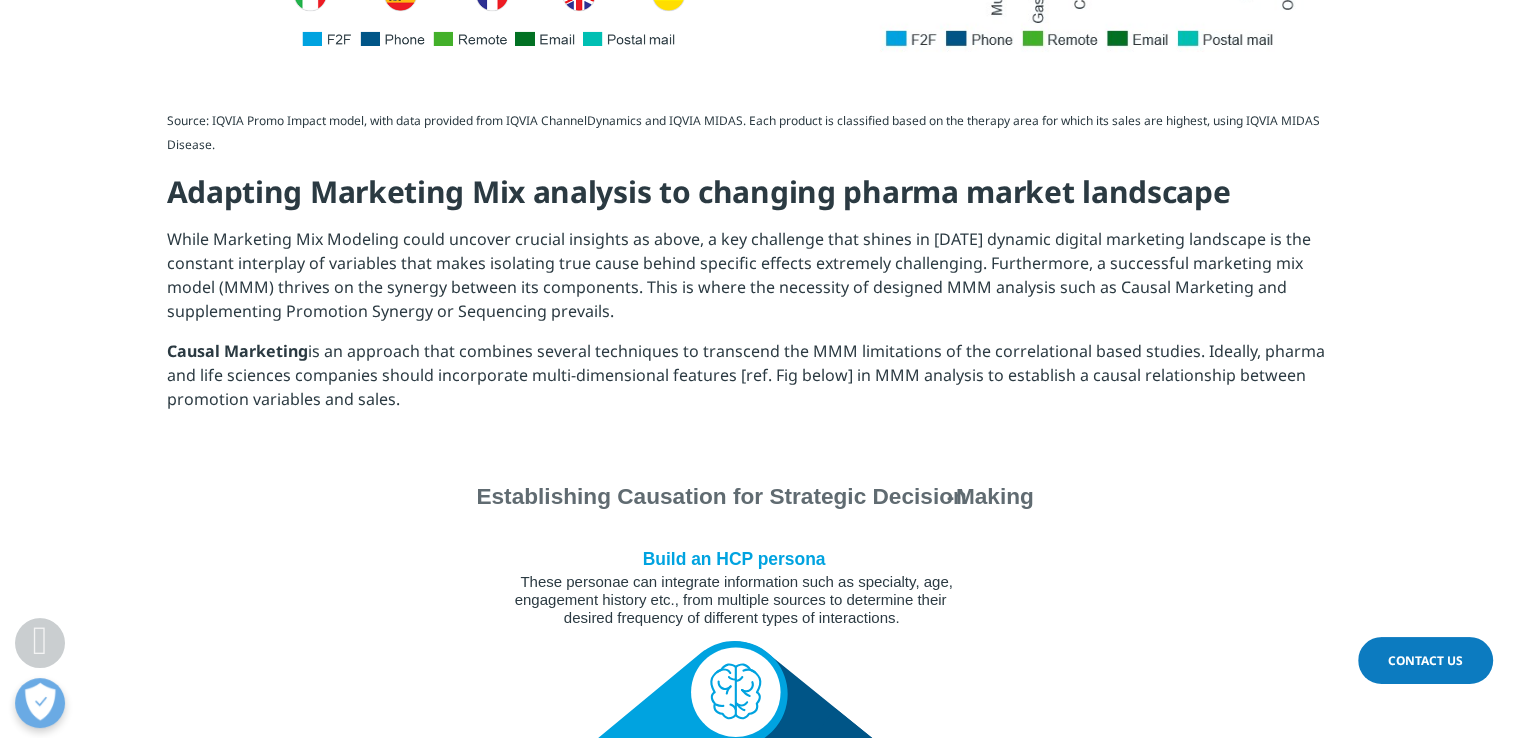 scroll, scrollTop: 3540, scrollLeft: 0, axis: vertical 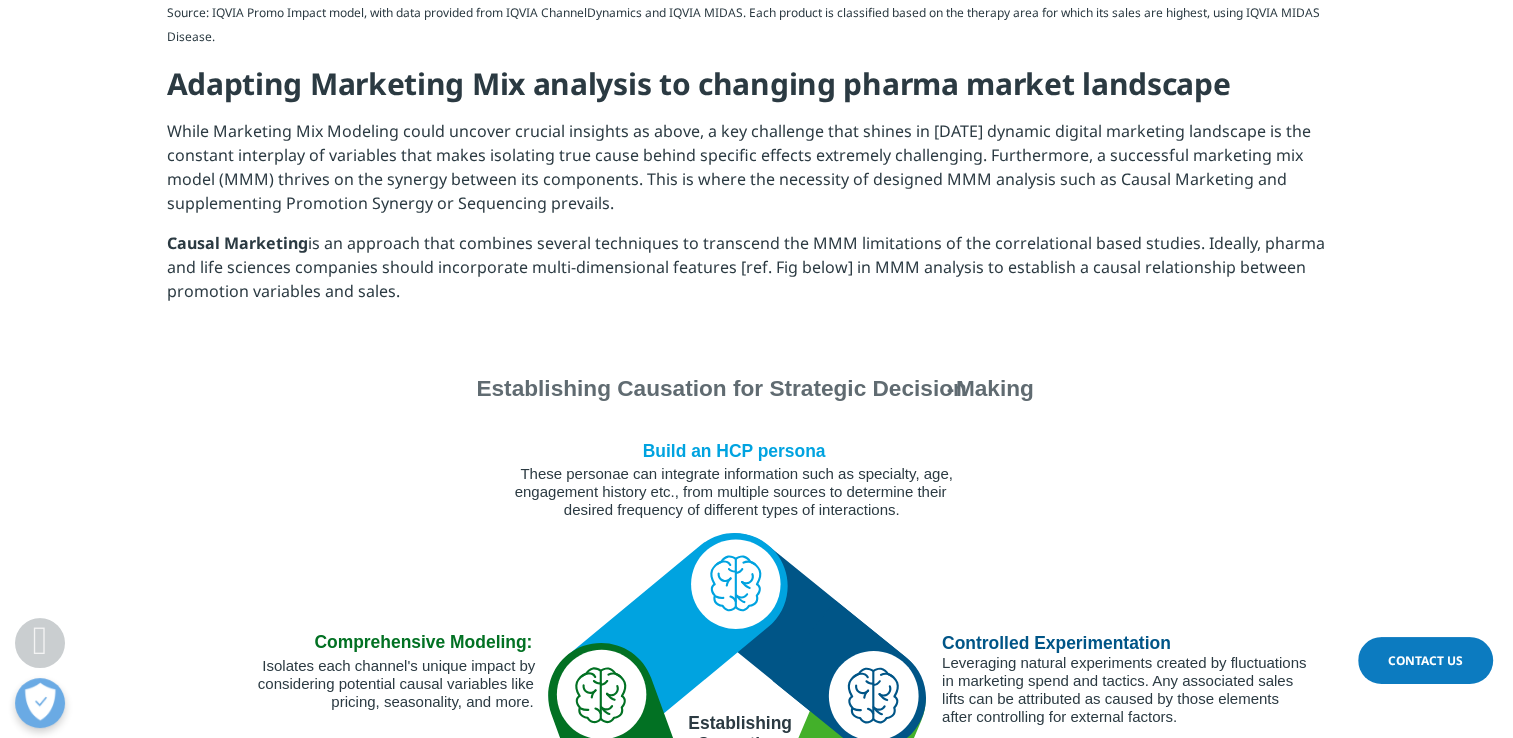 click on "Causal Marketing  is an approach that combines several techniques to transcend the MMM limitations of the correlational based studies. Ideally, pharma and life sciences companies should incorporate multi-dimensional features [ref. Fig below] in MMM analysis to establish a causal relationship between promotion variables and sales." at bounding box center (757, 273) 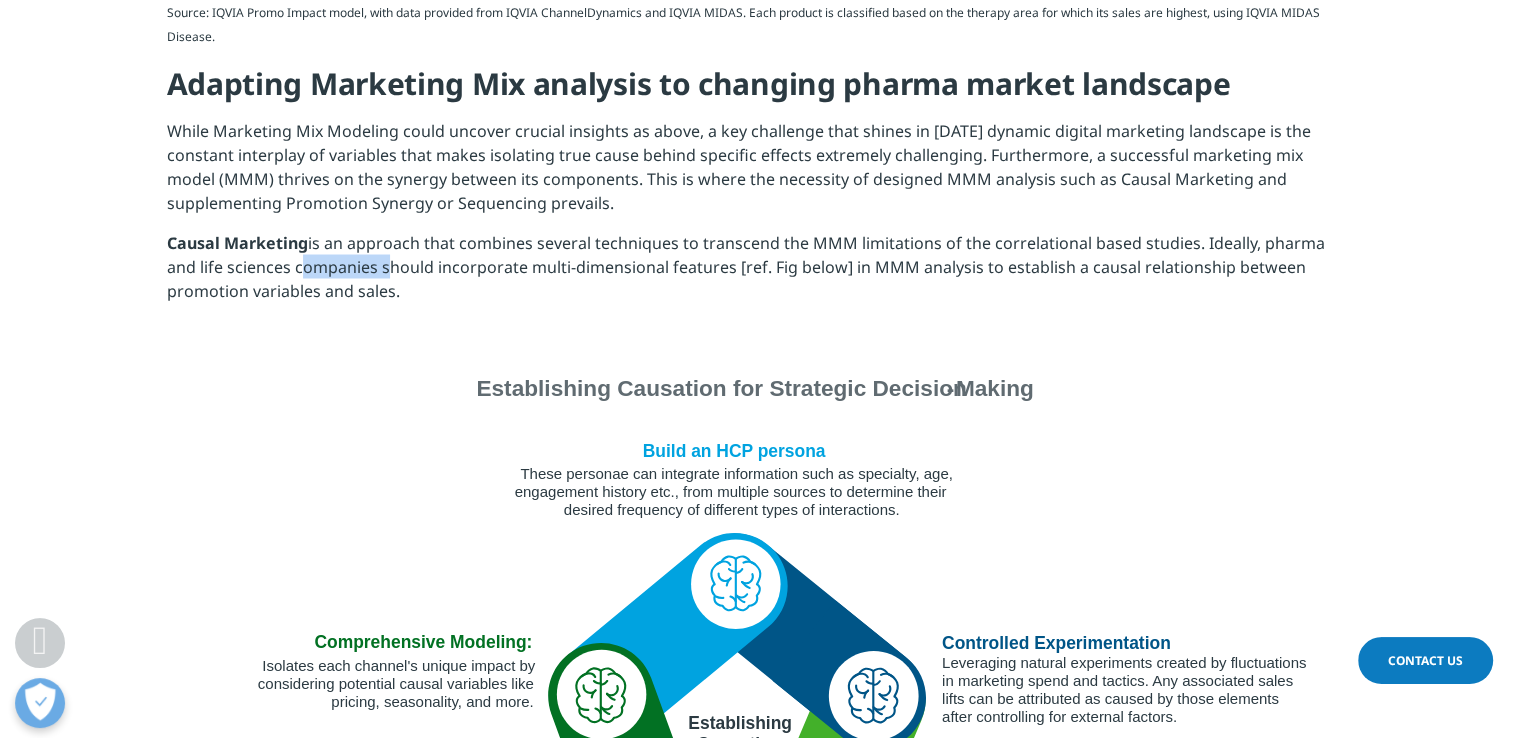 click on "Causal Marketing  is an approach that combines several techniques to transcend the MMM limitations of the correlational based studies. Ideally, pharma and life sciences companies should incorporate multi-dimensional features [ref. Fig below] in MMM analysis to establish a causal relationship between promotion variables and sales." at bounding box center [757, 273] 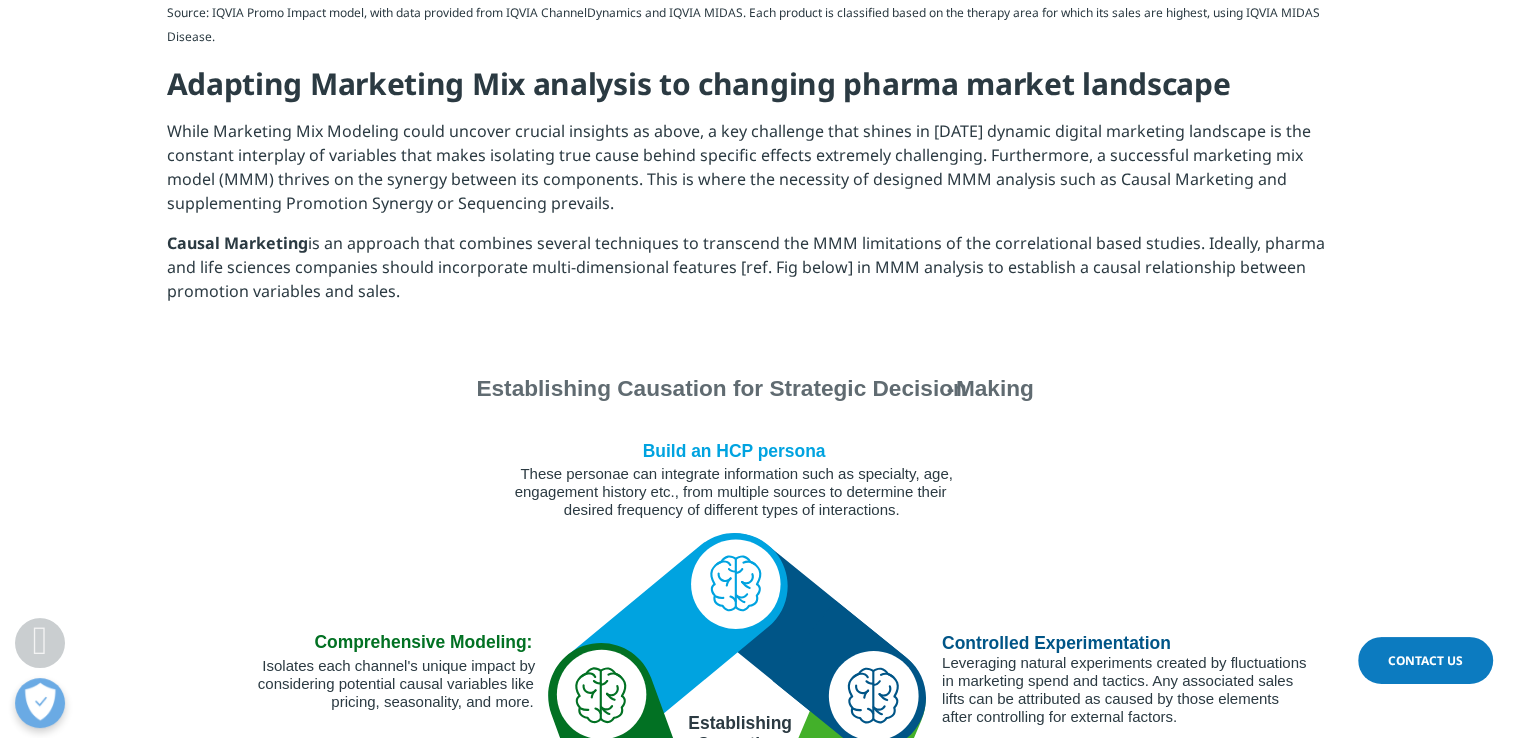 drag, startPoint x: 325, startPoint y: 264, endPoint x: 326, endPoint y: 324, distance: 60.00833 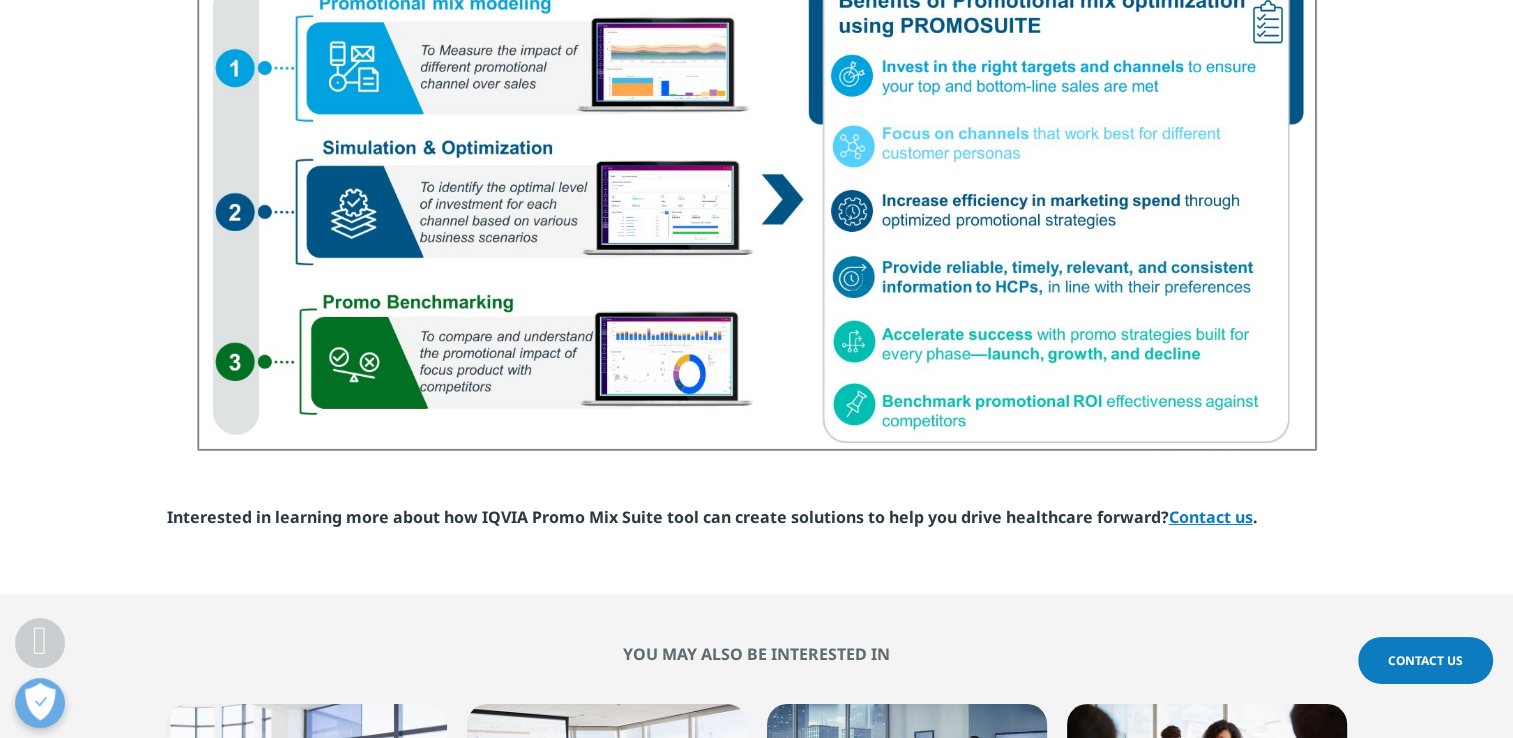 scroll, scrollTop: 7560, scrollLeft: 0, axis: vertical 